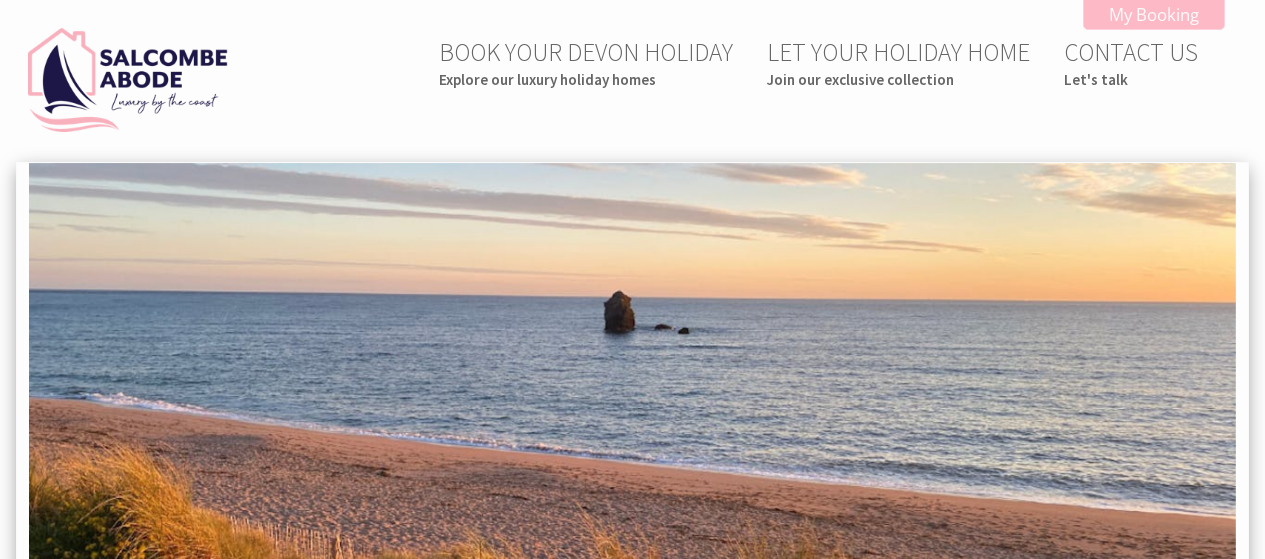 scroll, scrollTop: 0, scrollLeft: 0, axis: both 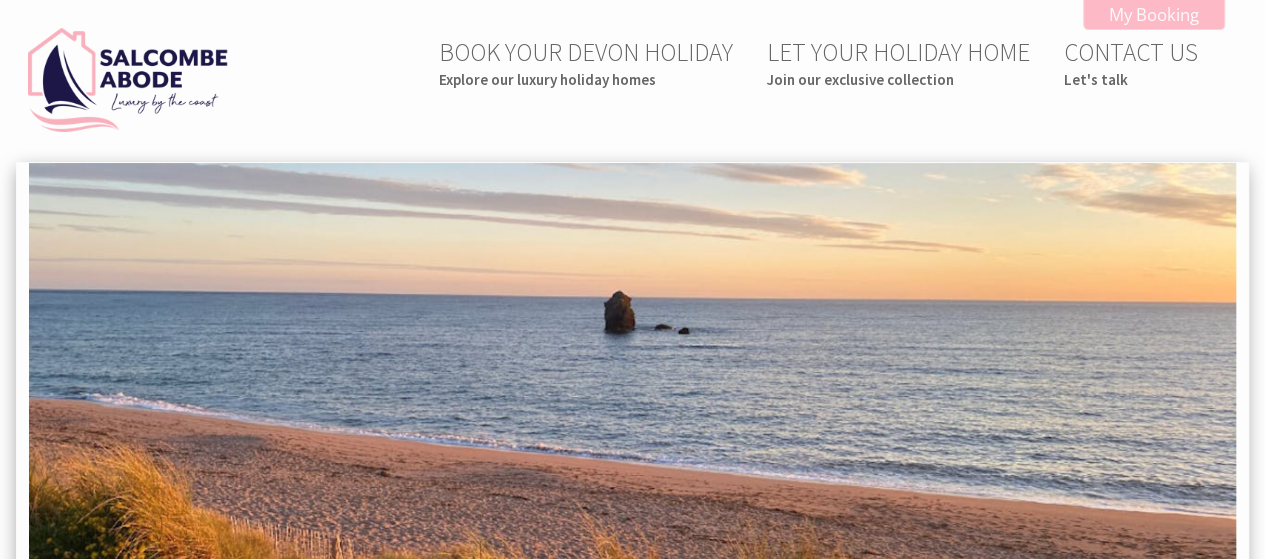 type on "[DATE]" 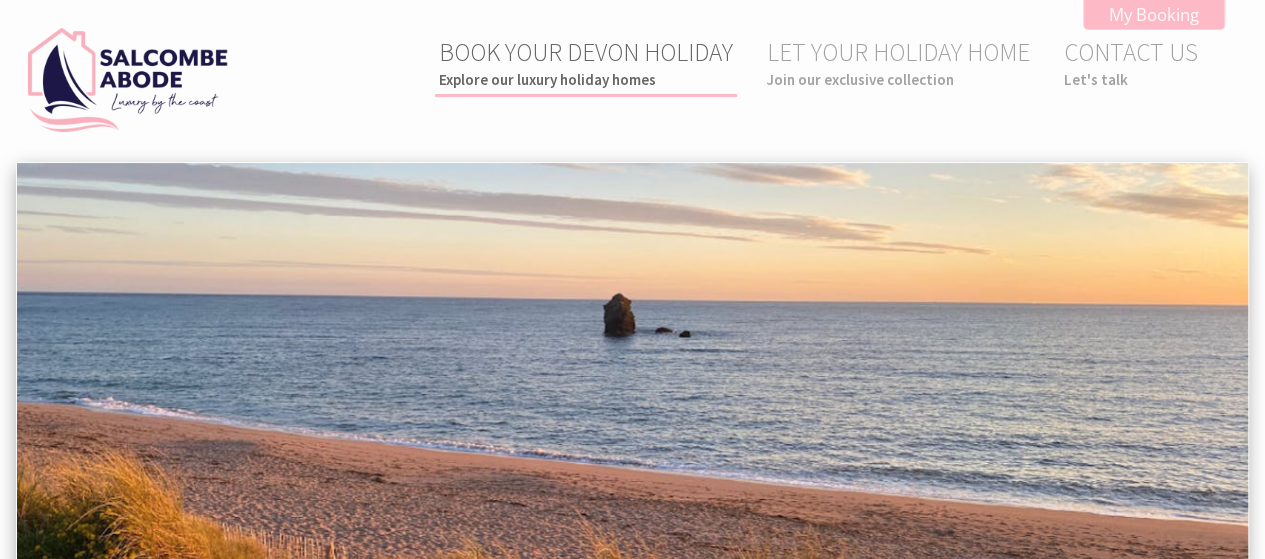 click on "BOOK YOUR DEVON HOLIDAY  Explore our  luxury holiday homes" at bounding box center [586, 62] 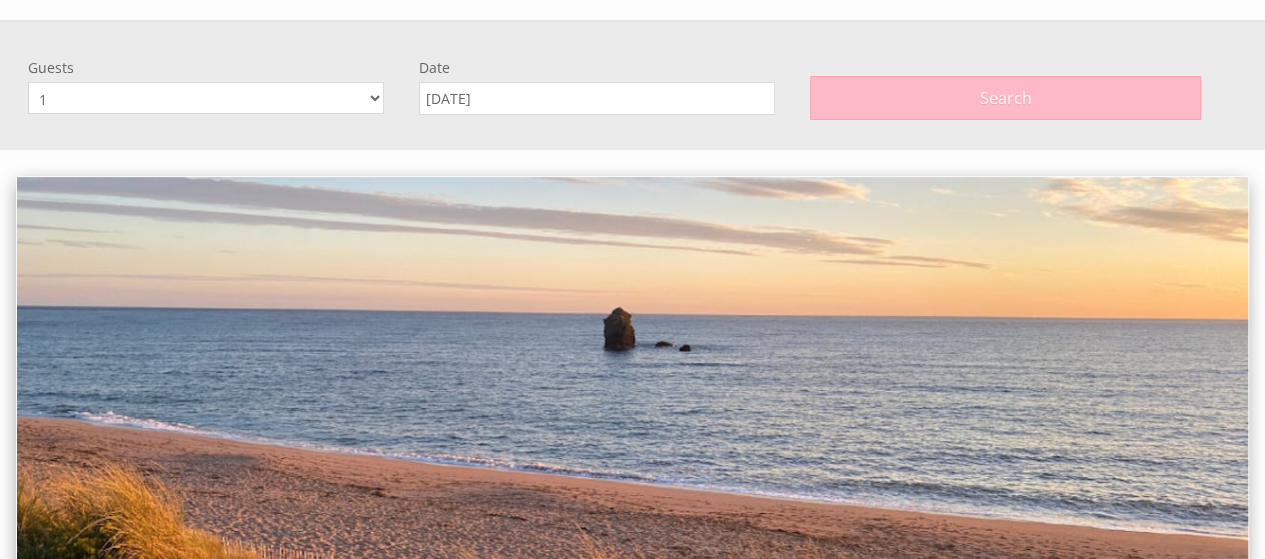 scroll, scrollTop: 162, scrollLeft: 0, axis: vertical 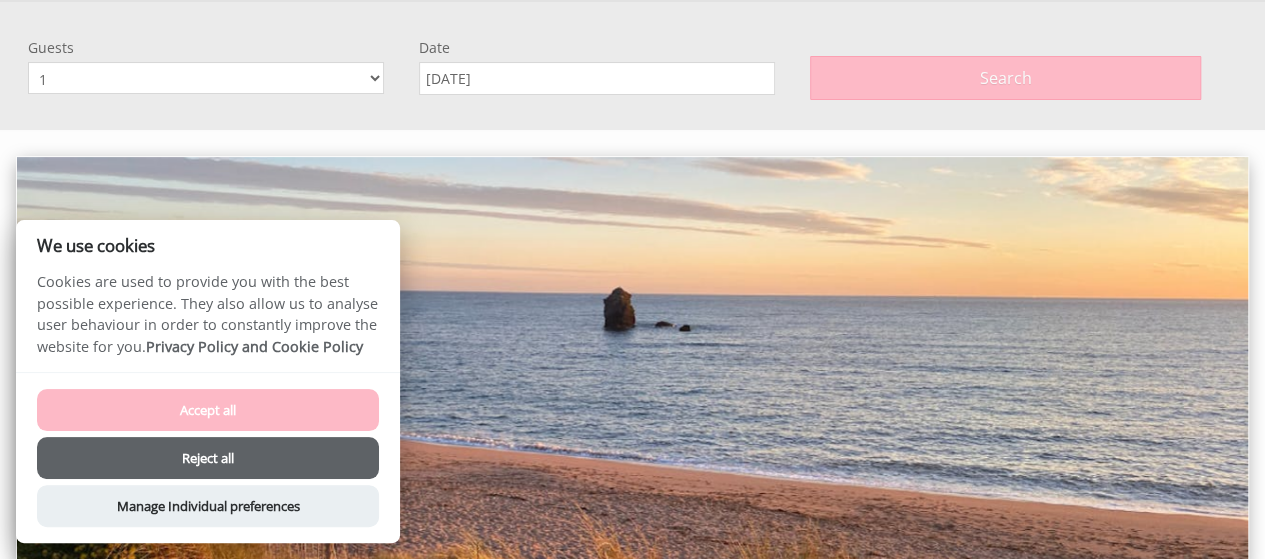 click on "1
2
3
4
5
6
7
8
9
10
11
12" at bounding box center [206, 78] 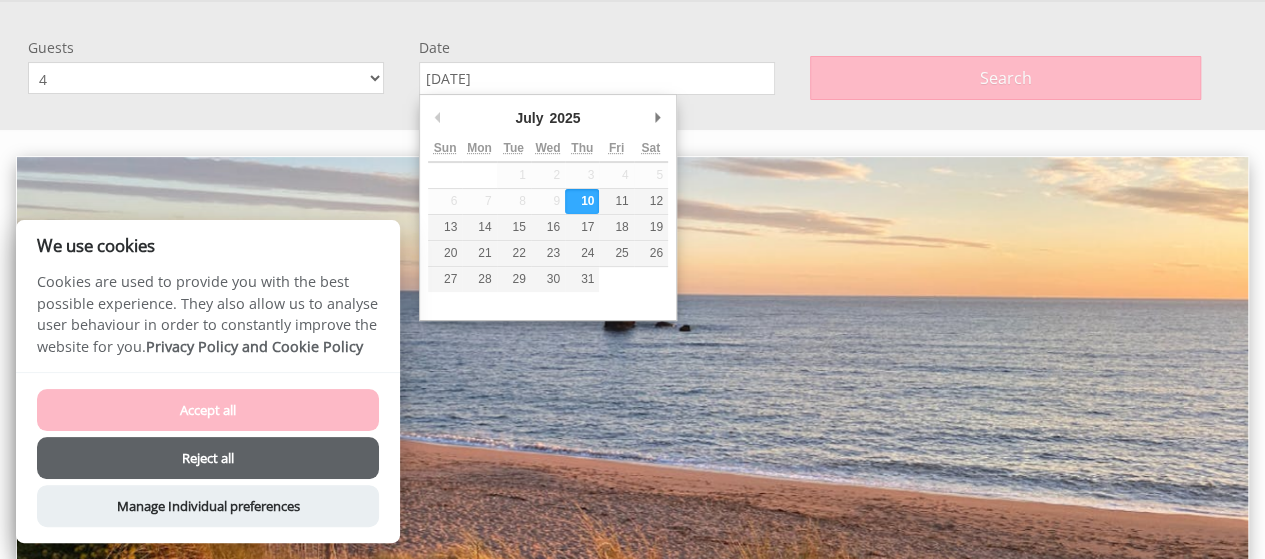 click on "[DATE]" at bounding box center (597, 78) 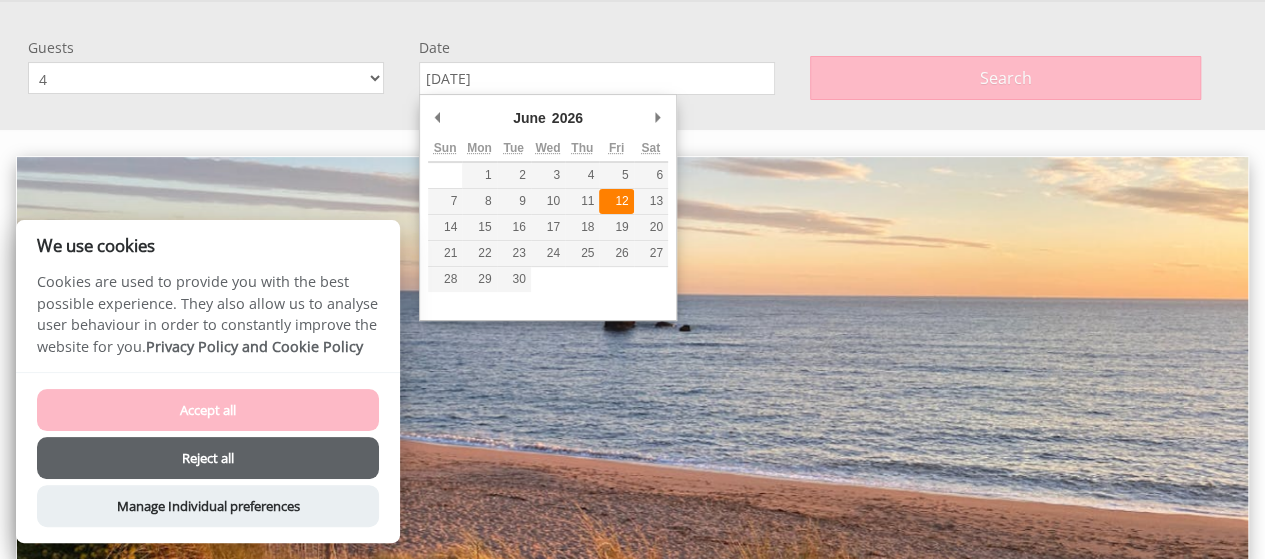 type on "12/06/2026" 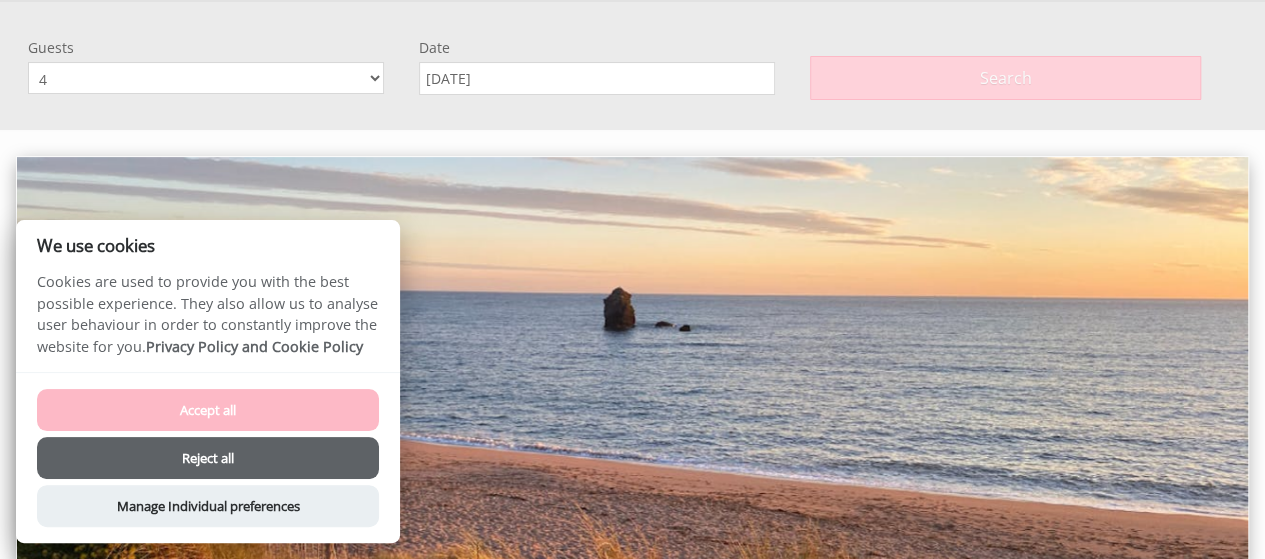 click on "Search" at bounding box center (1005, 78) 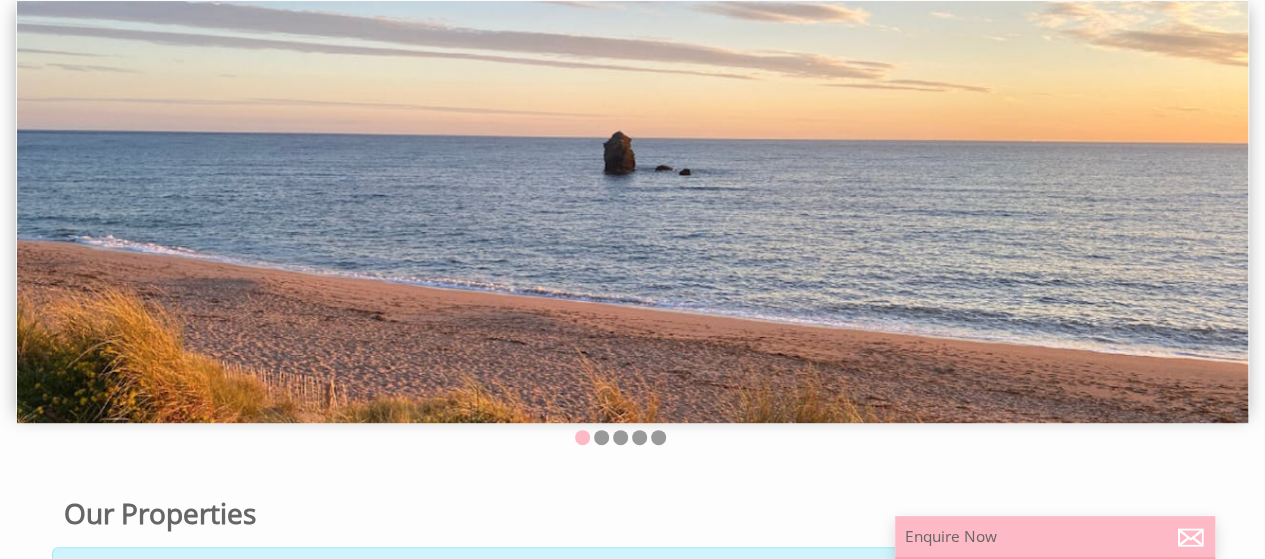 click at bounding box center [632, 212] 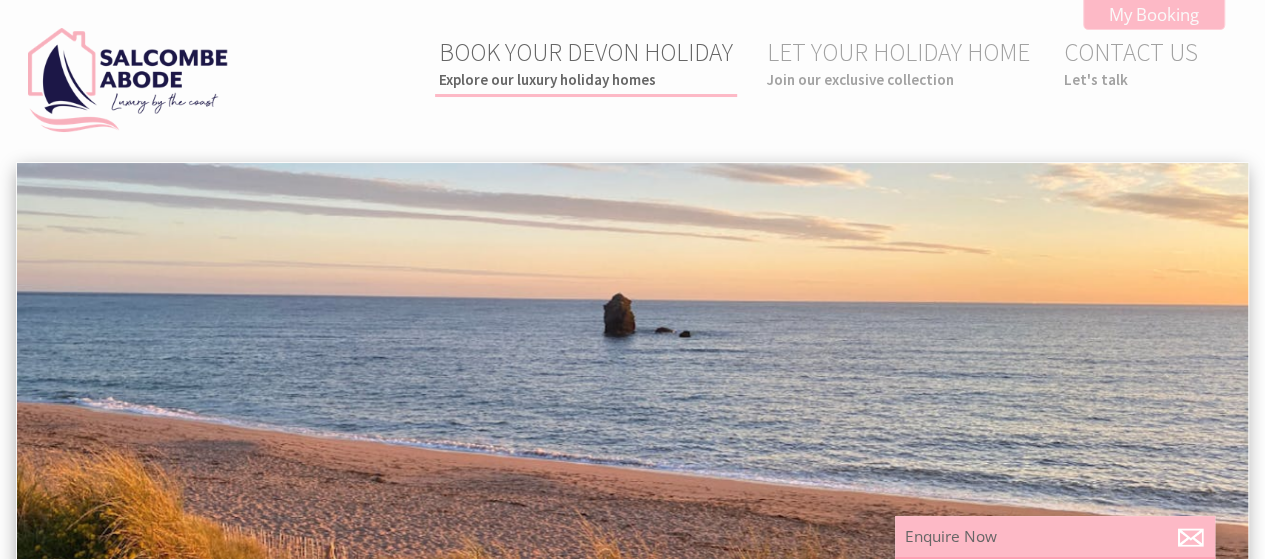 click on "BOOK YOUR DEVON HOLIDAY  Explore our  luxury holiday homes" at bounding box center [586, 62] 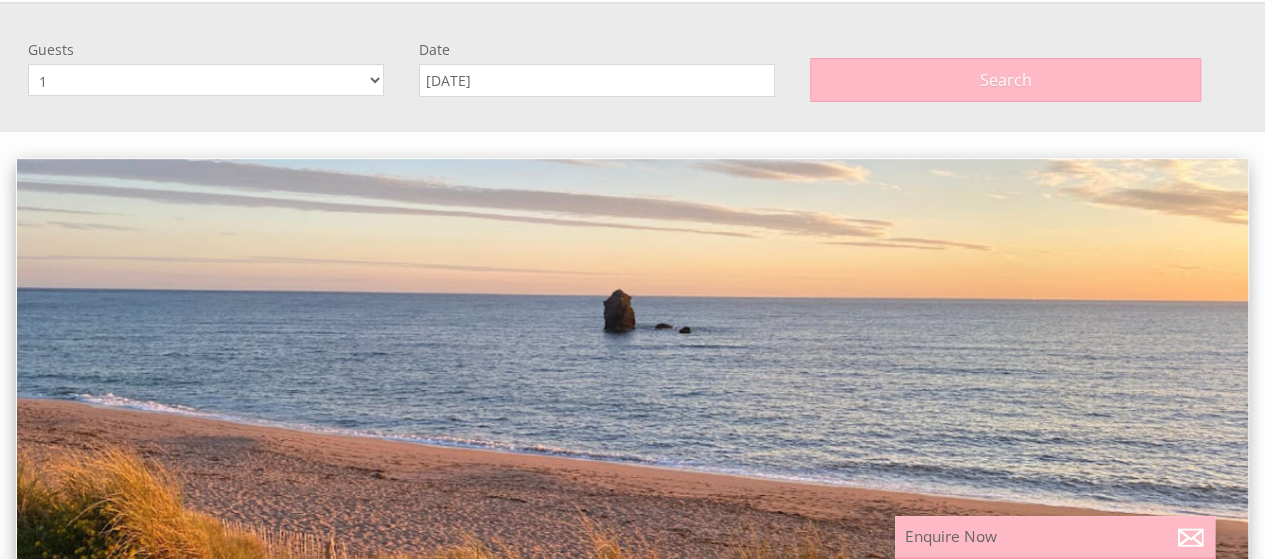 scroll, scrollTop: 162, scrollLeft: 0, axis: vertical 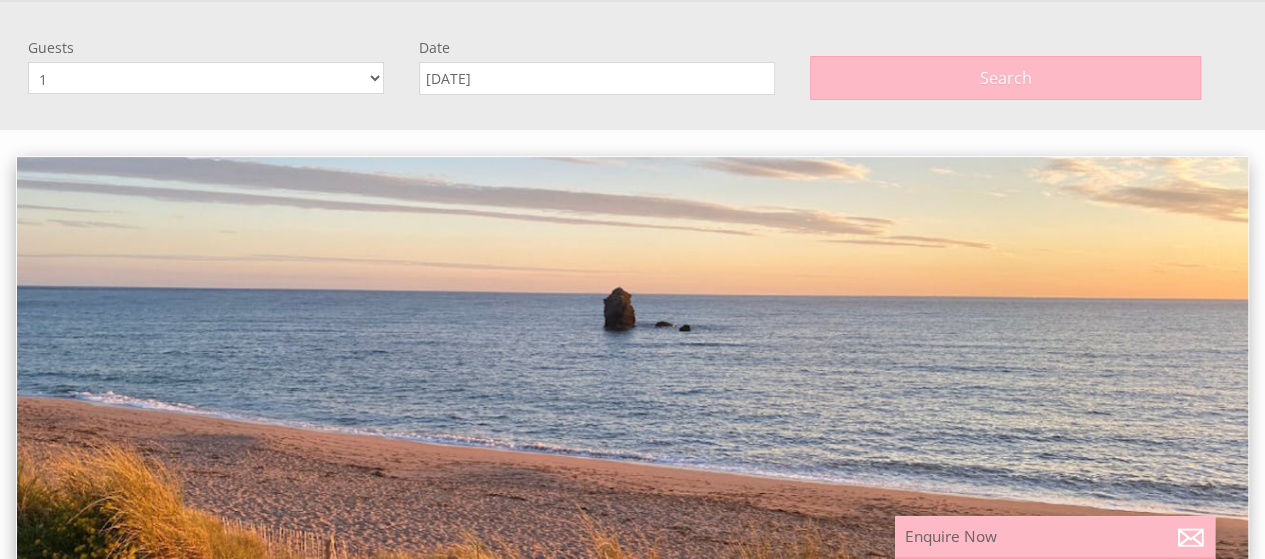 click on "1
2
3
4
5
6
7
8
9
10
11
12" at bounding box center (206, 78) 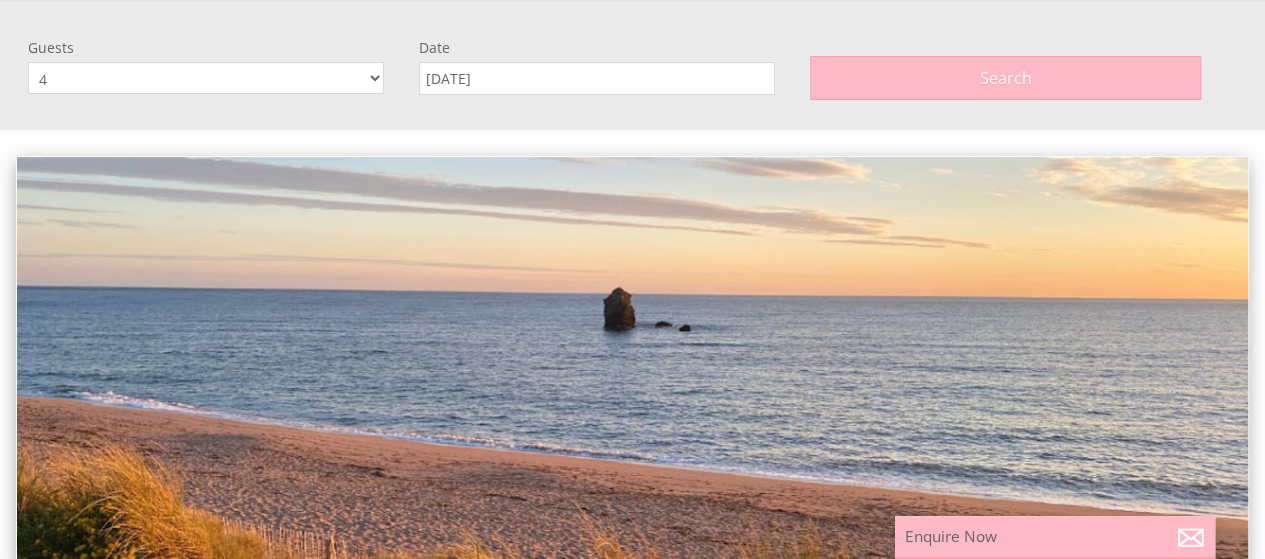 click on "1
2
3
4
5
6
7
8
9
10
11
12" at bounding box center (206, 78) 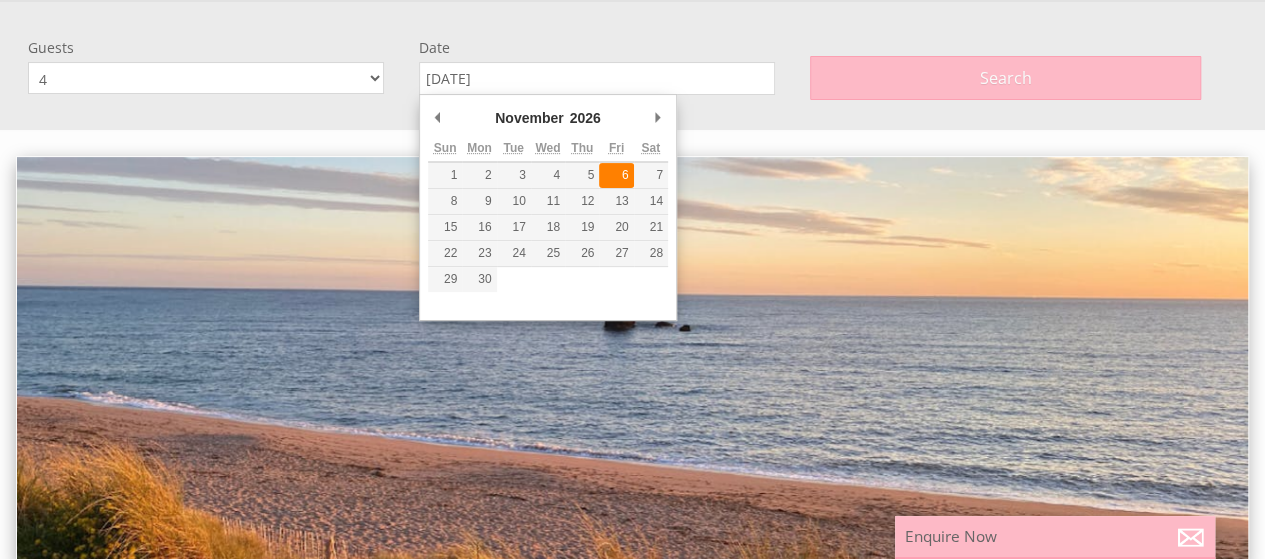 type on "06/11/2026" 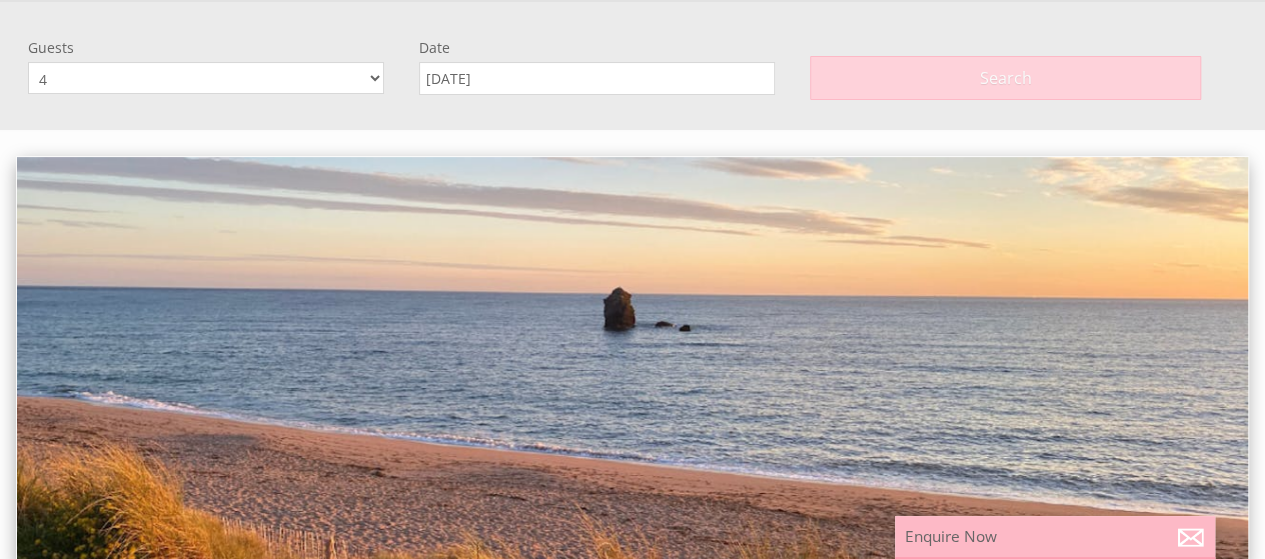 click on "Search" at bounding box center (1005, 78) 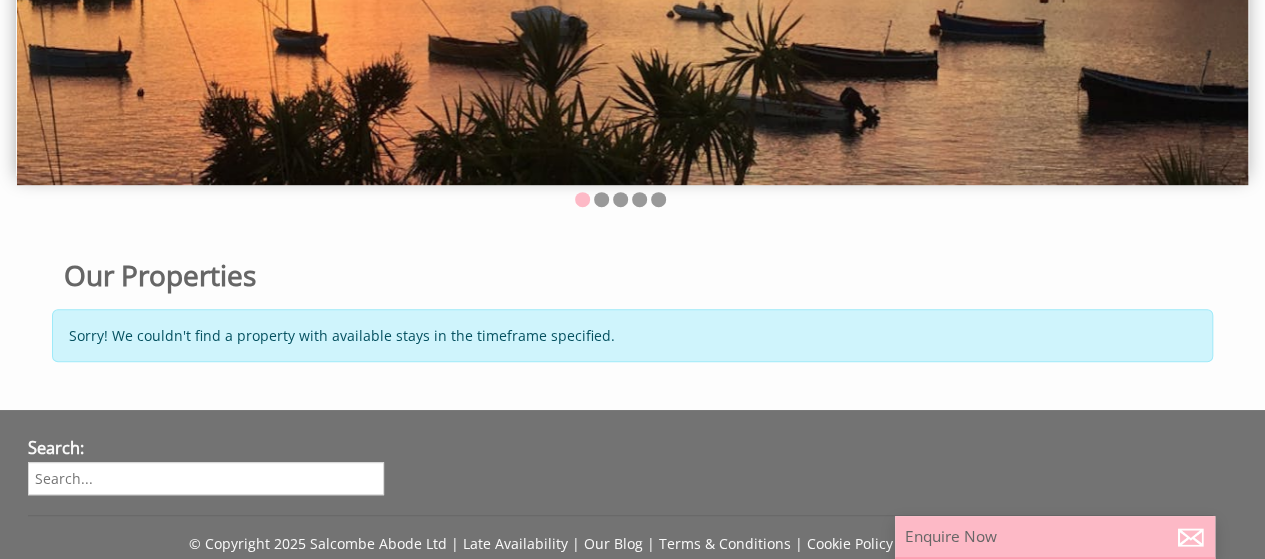 scroll, scrollTop: 0, scrollLeft: 0, axis: both 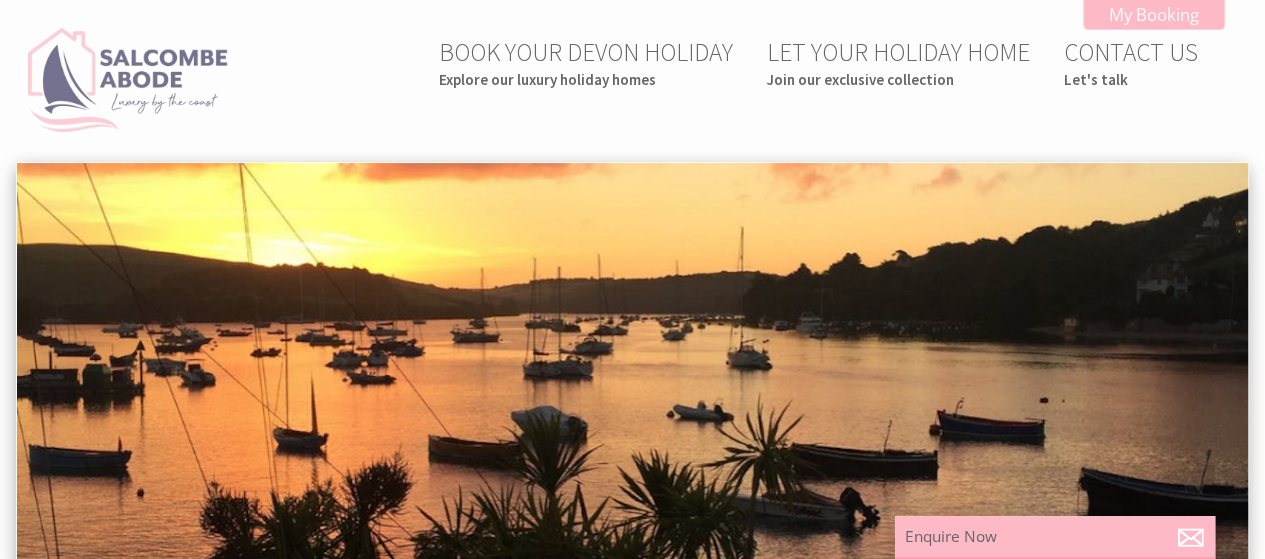 click at bounding box center [128, 80] 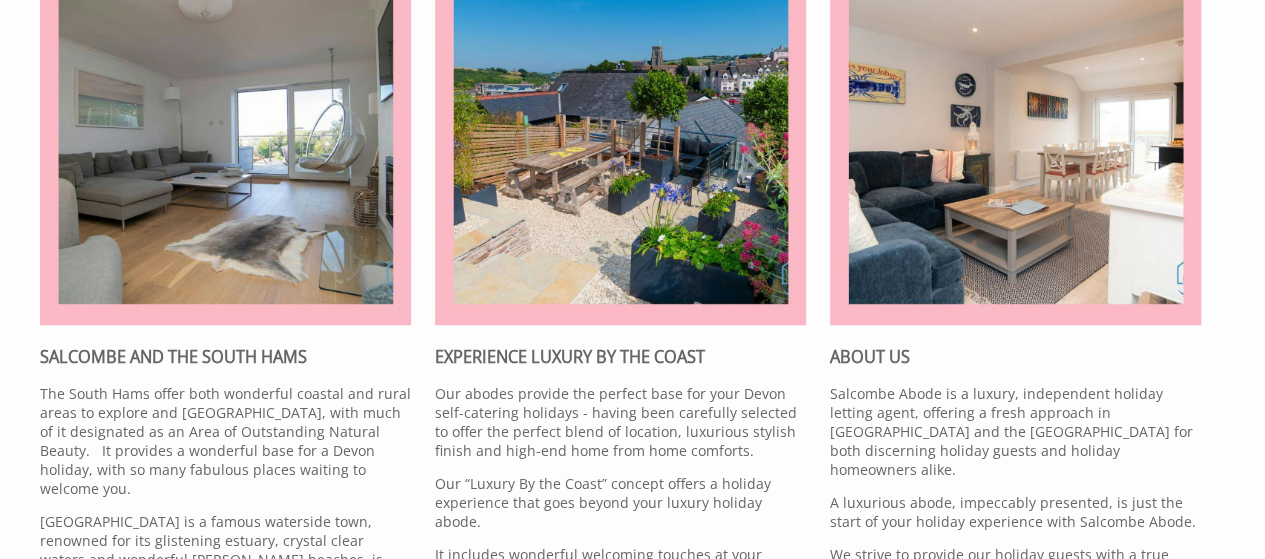 scroll, scrollTop: 700, scrollLeft: 0, axis: vertical 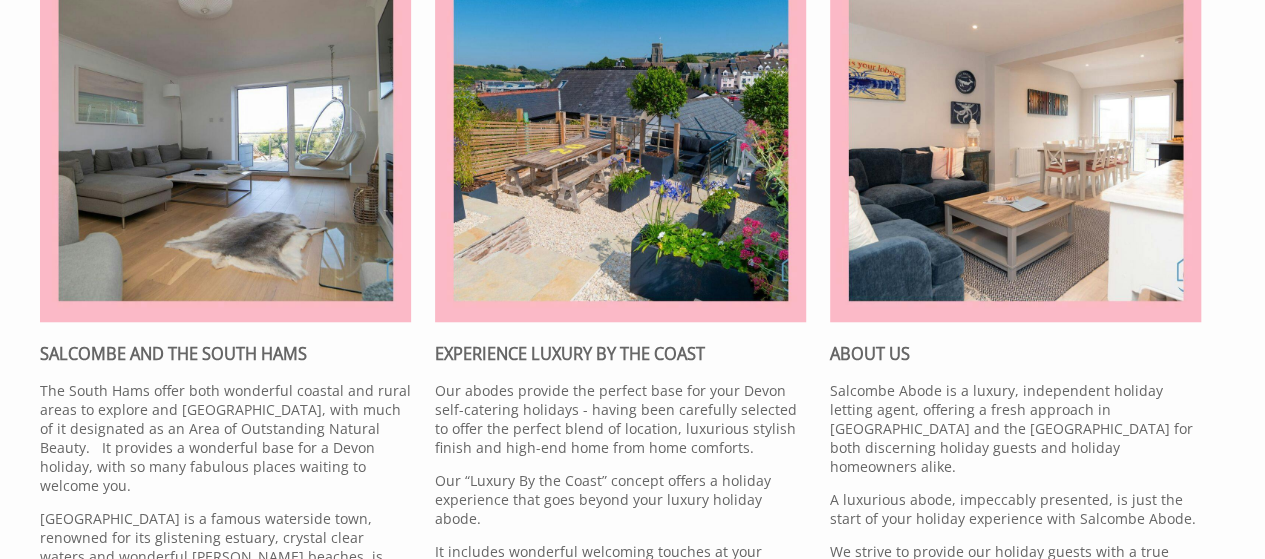 click at bounding box center (225, 136) 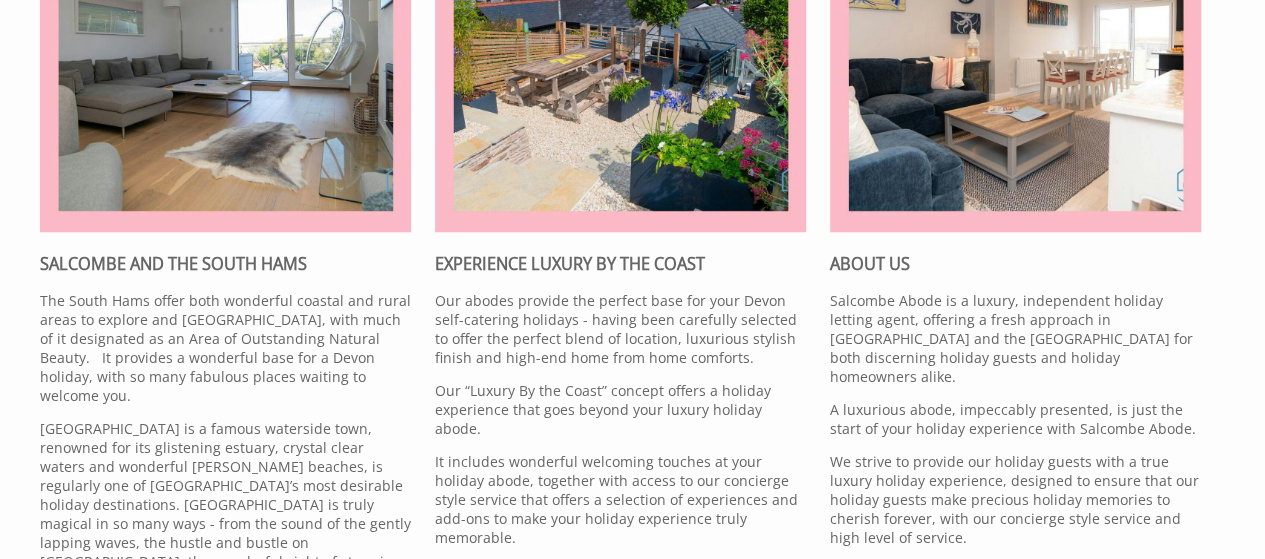 scroll, scrollTop: 900, scrollLeft: 0, axis: vertical 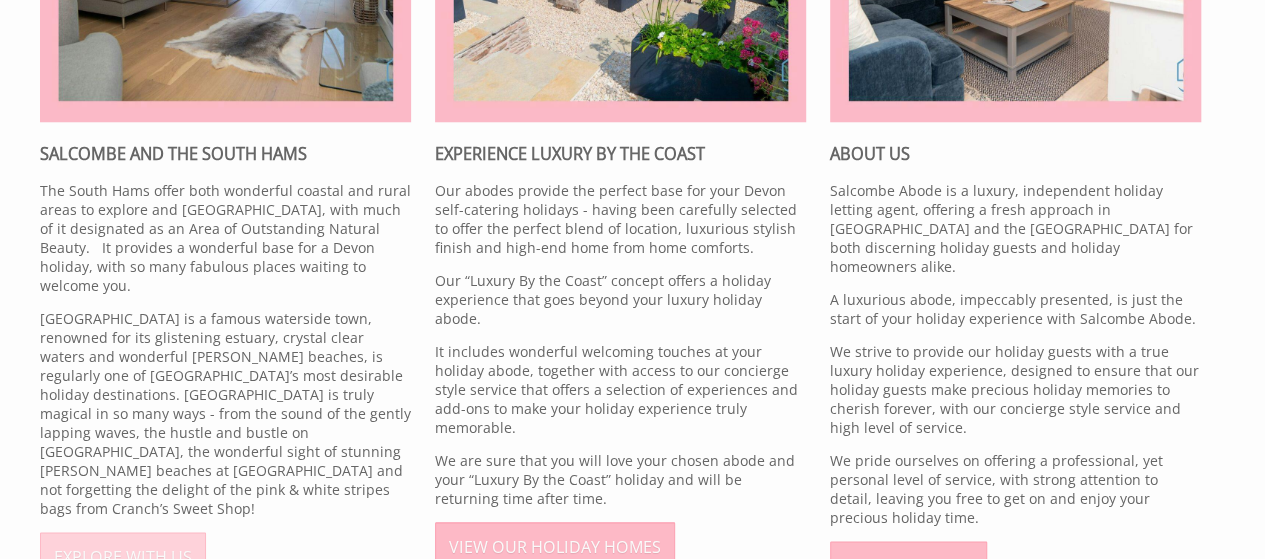 click on "EXPLORE WITH US" at bounding box center [123, 557] 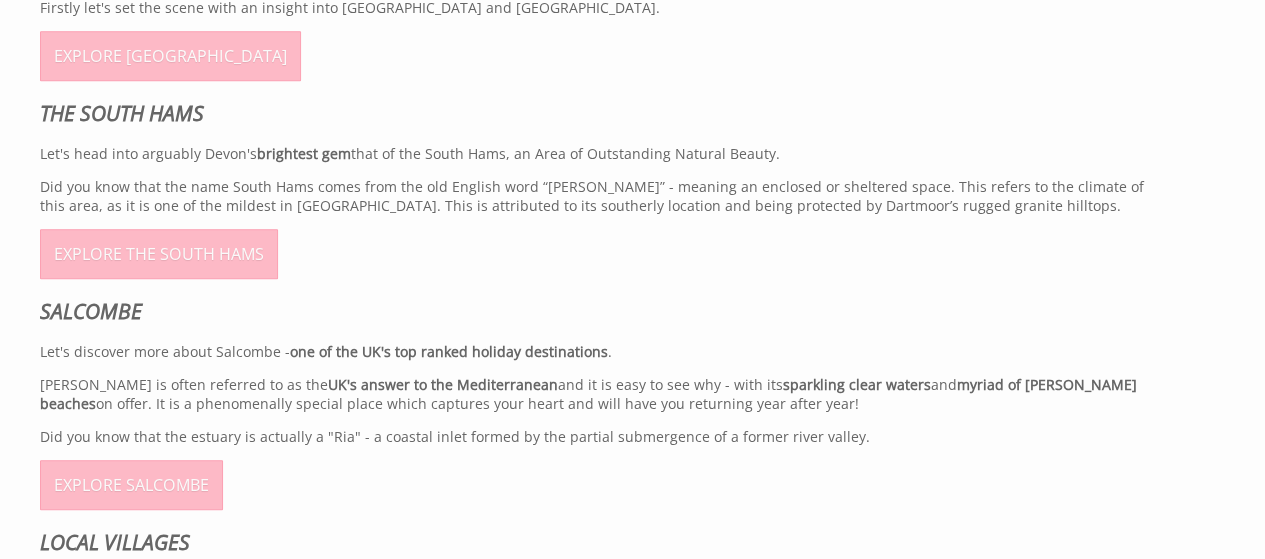 scroll, scrollTop: 900, scrollLeft: 0, axis: vertical 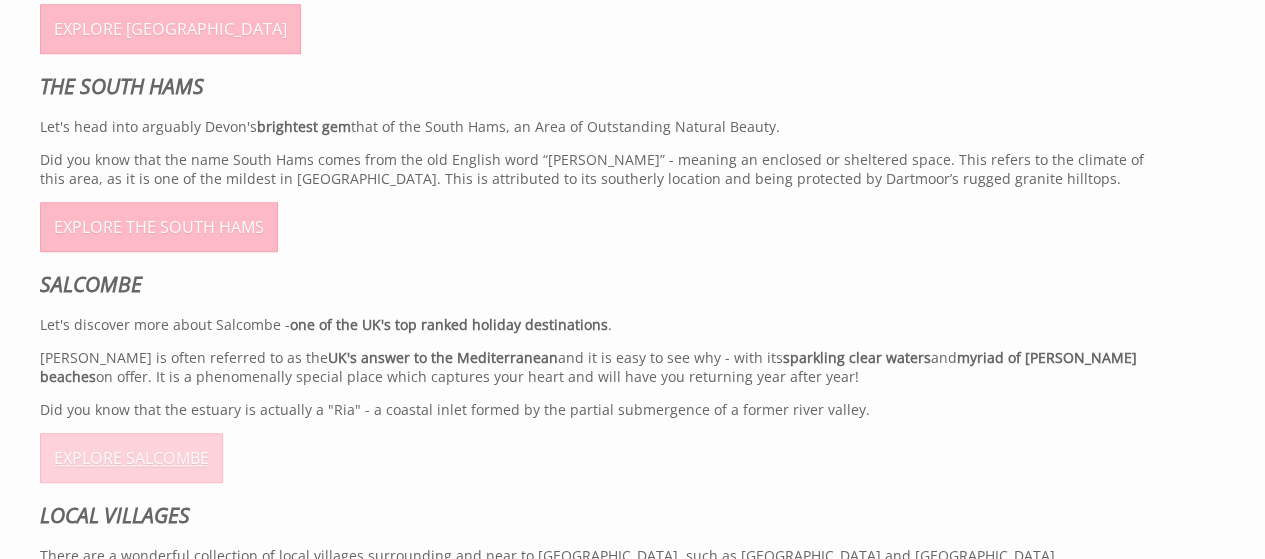 click on "EXPLORE SALCOMBE" at bounding box center [131, 458] 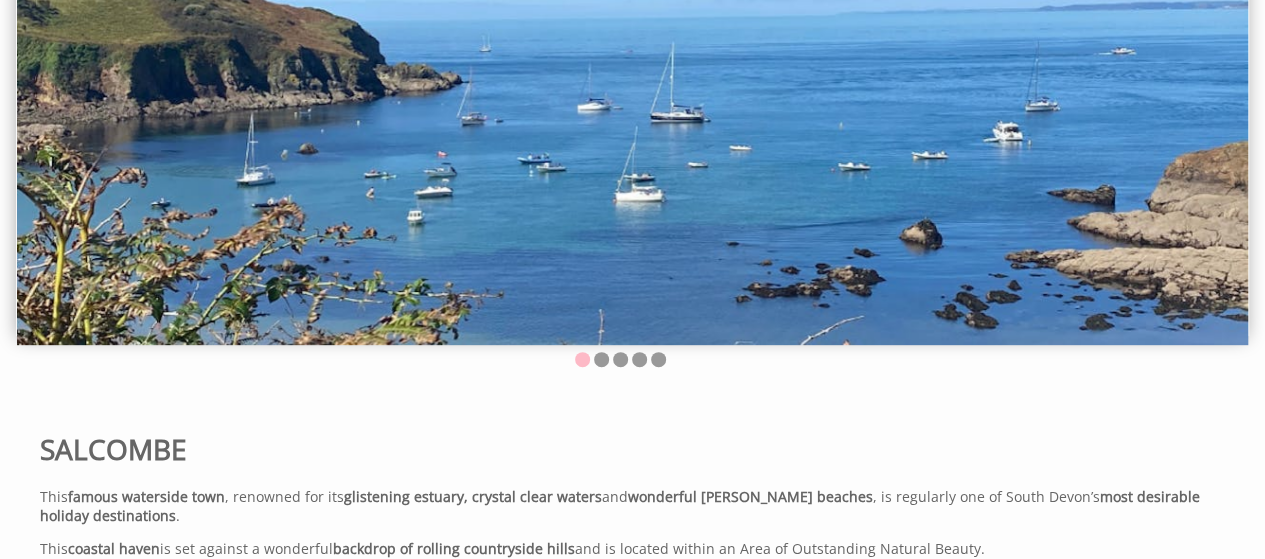 scroll, scrollTop: 0, scrollLeft: 0, axis: both 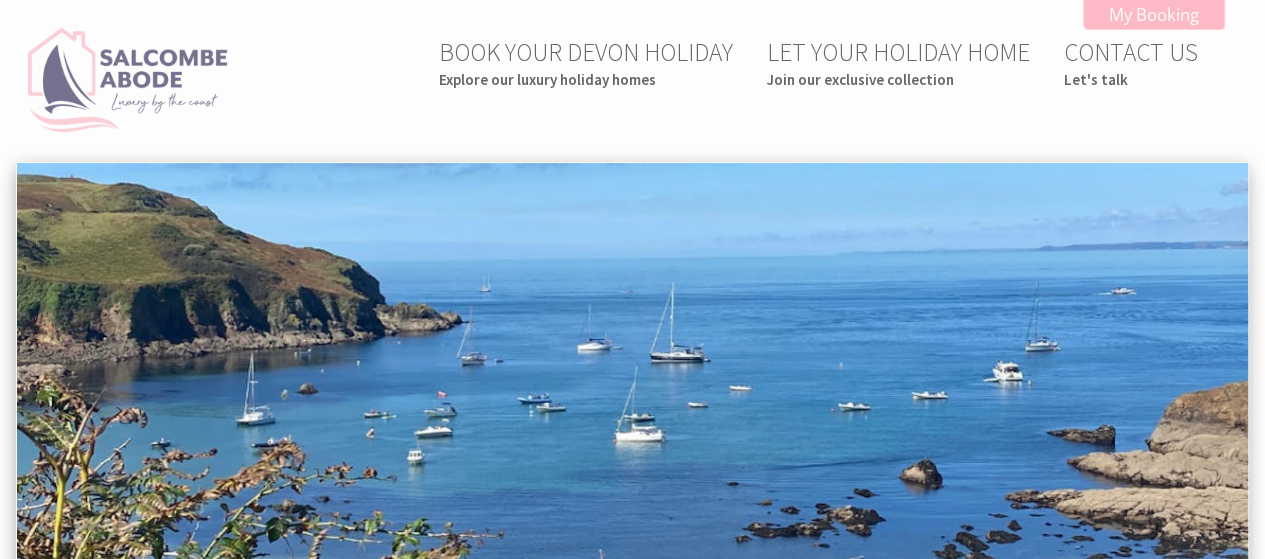 click at bounding box center [128, 80] 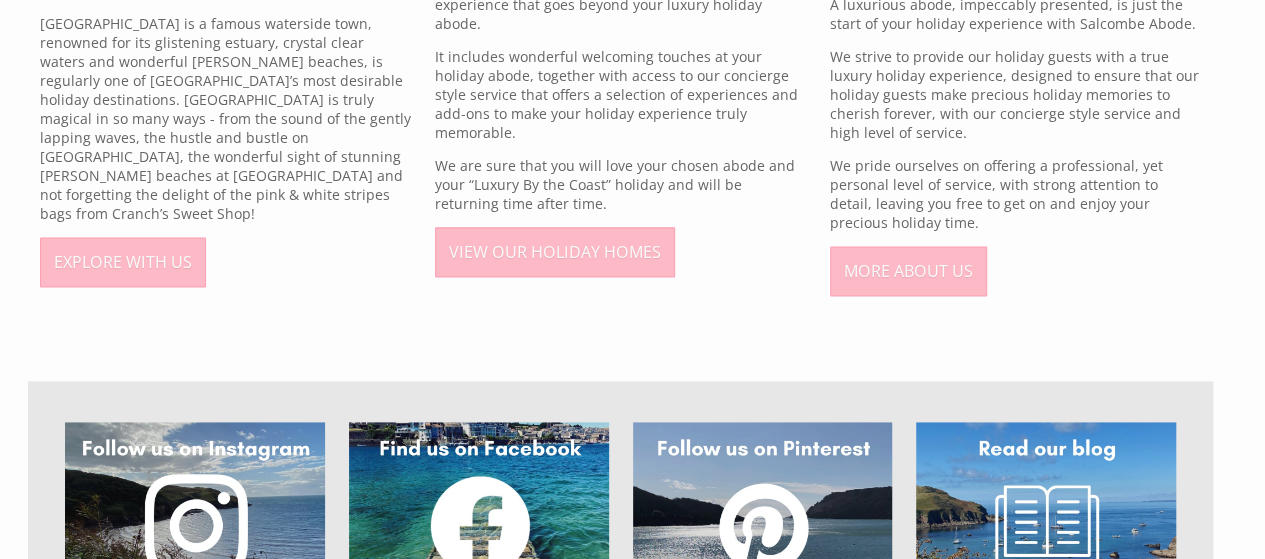 scroll, scrollTop: 1200, scrollLeft: 0, axis: vertical 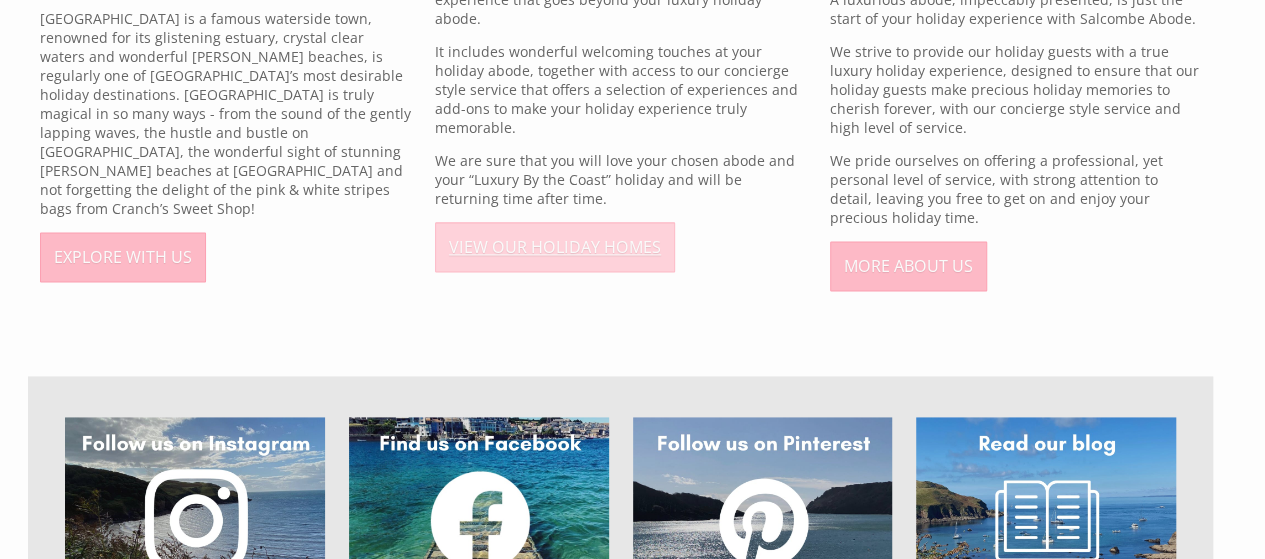 click on "VIEW OUR HOLIDAY HOMES" at bounding box center (555, 247) 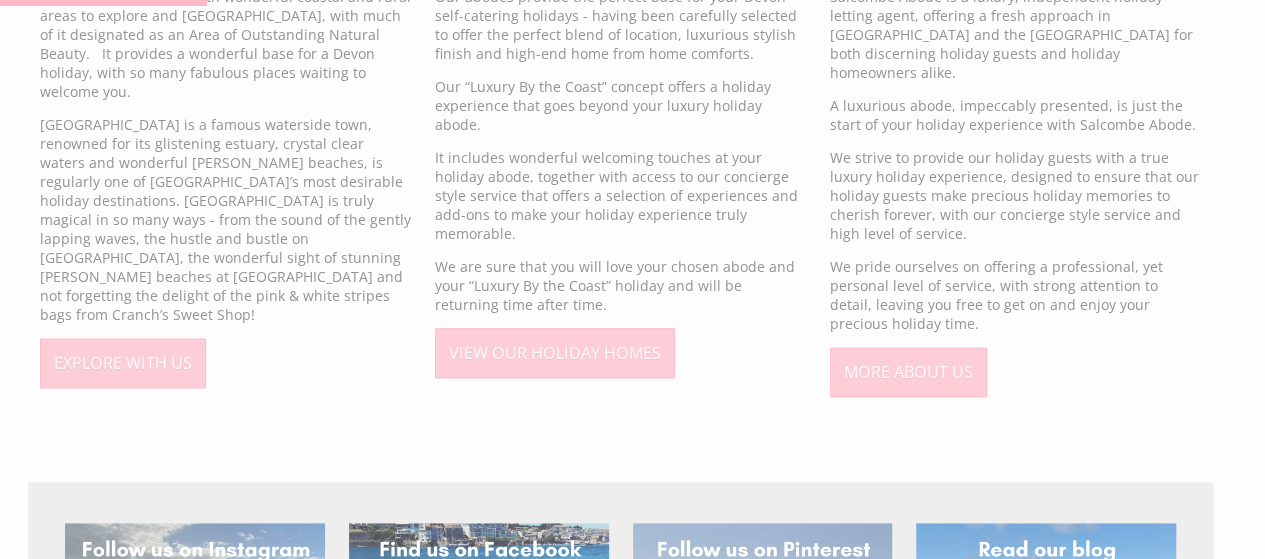 scroll, scrollTop: 1100, scrollLeft: 0, axis: vertical 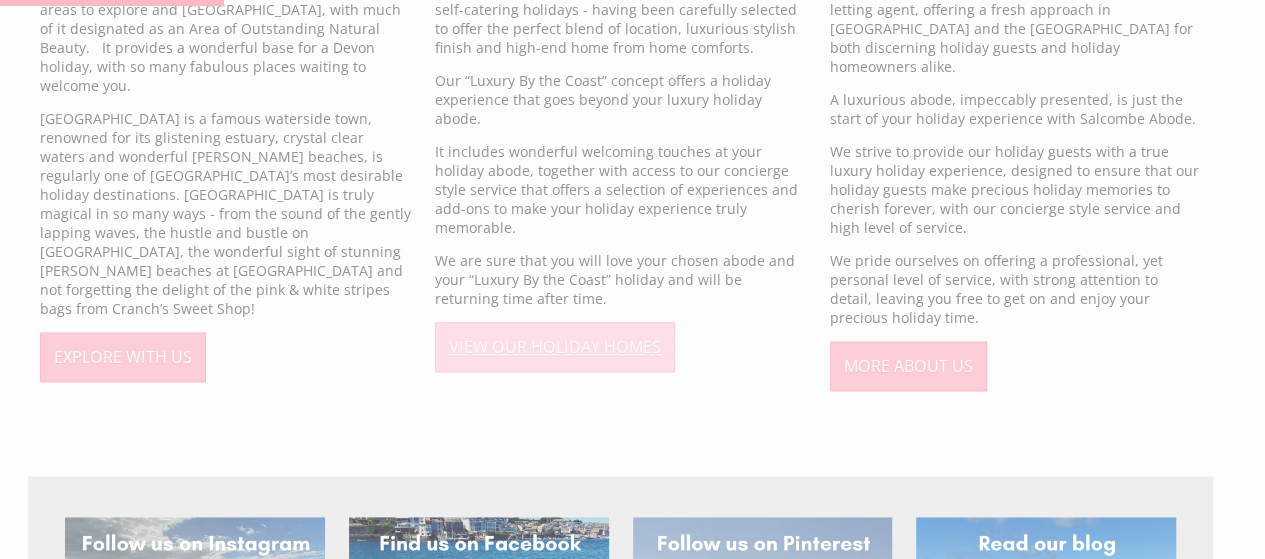 click on "VIEW OUR HOLIDAY HOMES" at bounding box center [555, 347] 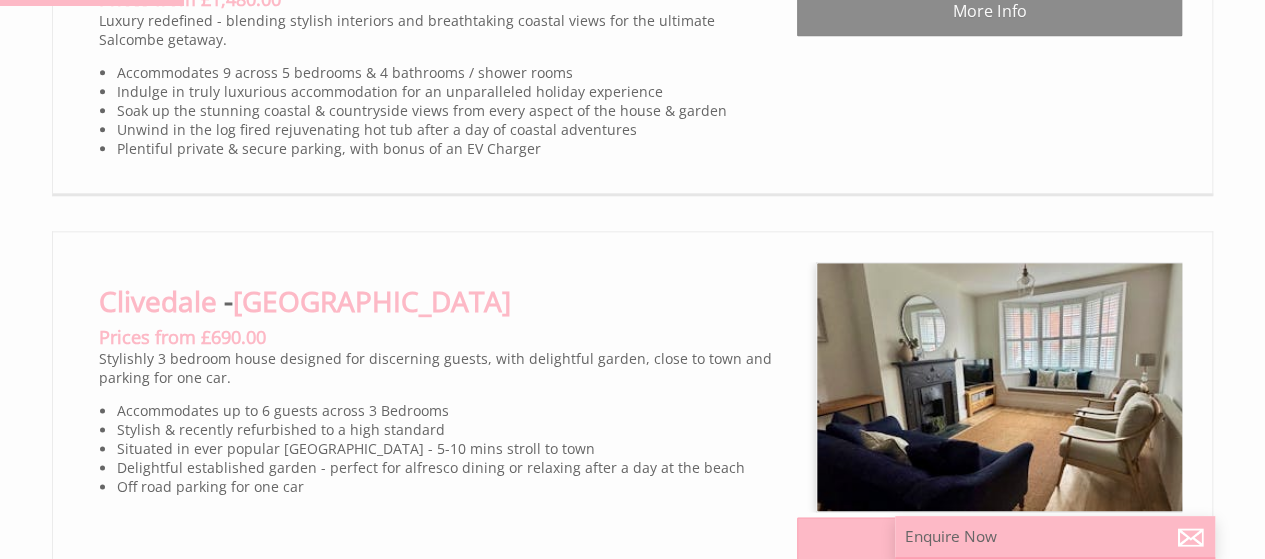 scroll, scrollTop: 0, scrollLeft: 0, axis: both 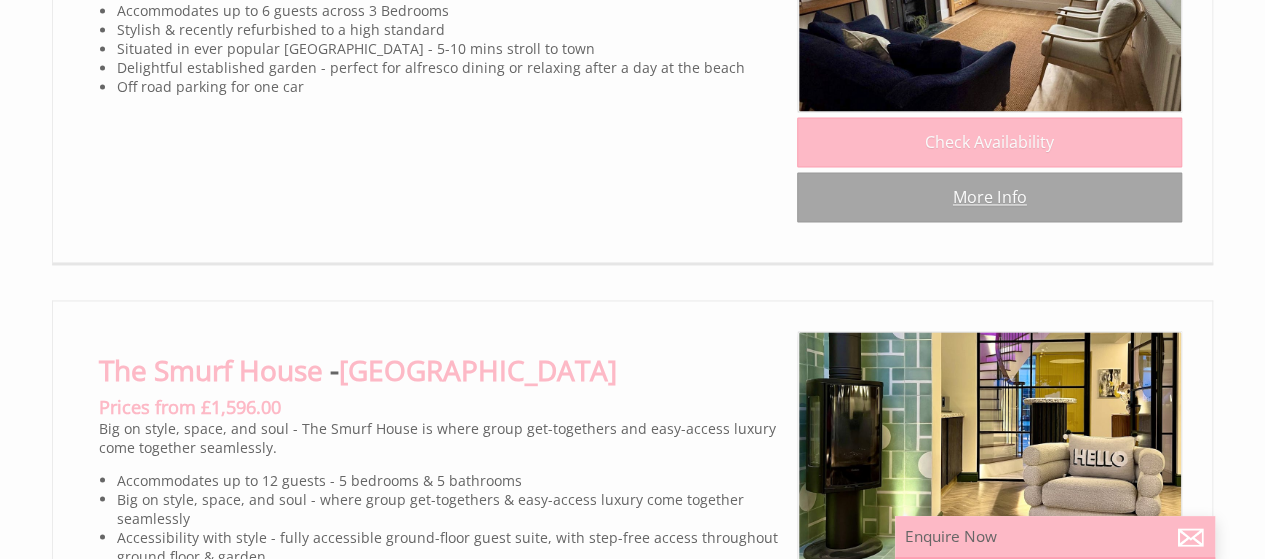 click on "More Info" at bounding box center [989, 197] 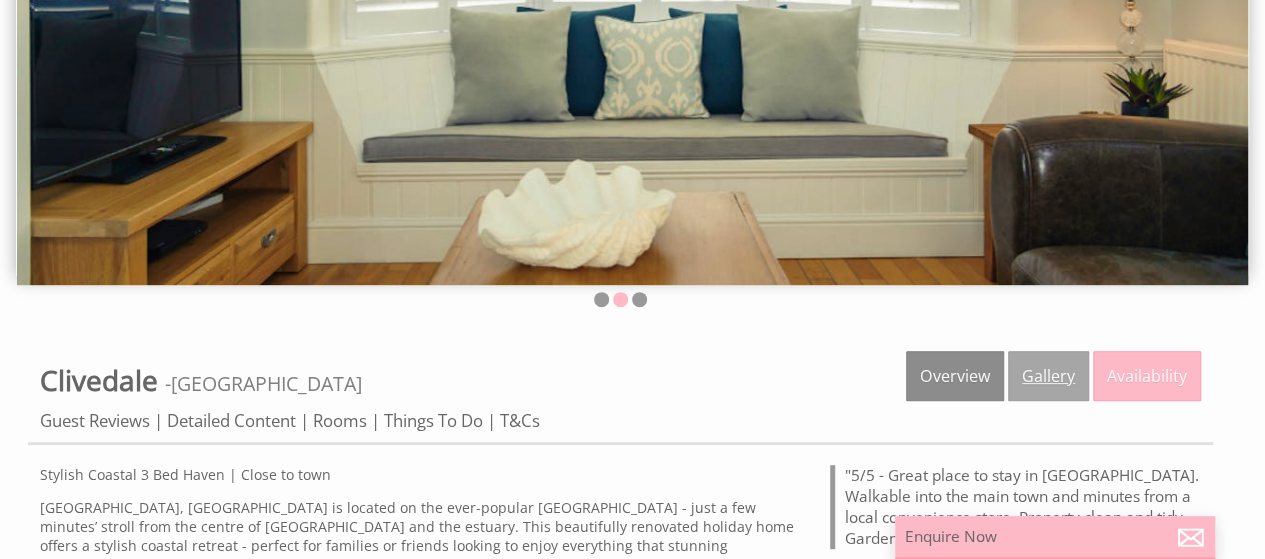 click on "Gallery" at bounding box center [1048, 376] 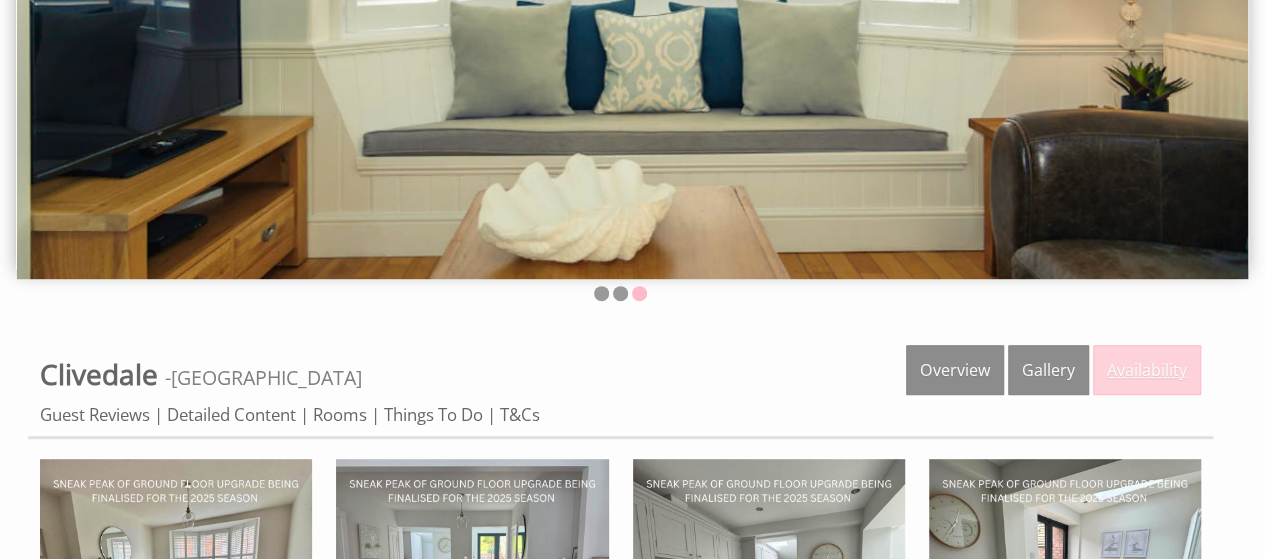 scroll, scrollTop: 300, scrollLeft: 0, axis: vertical 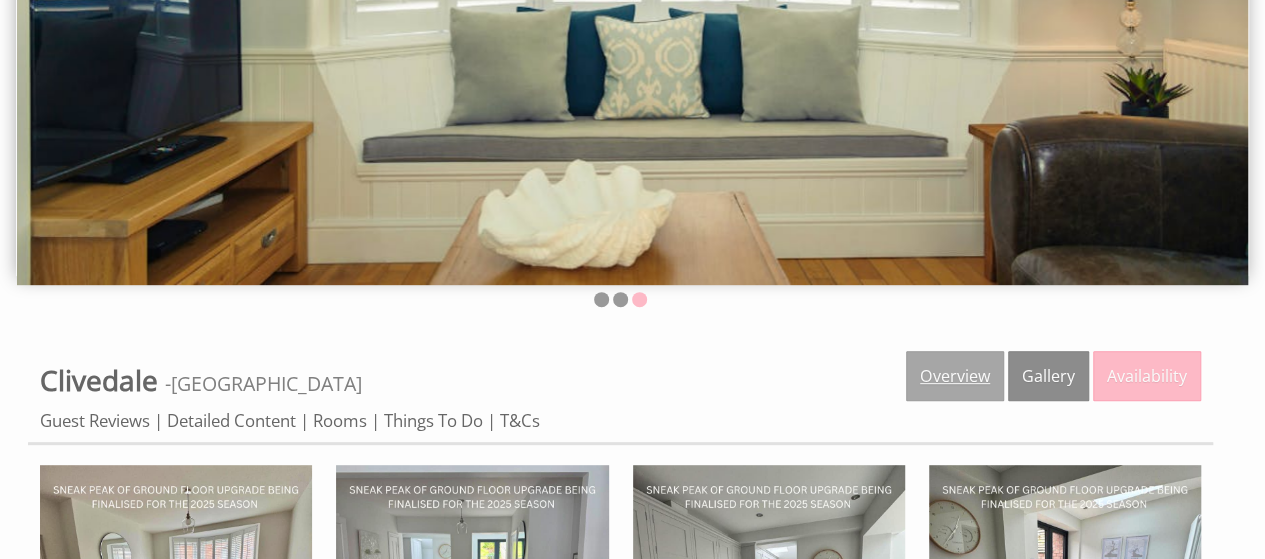 click on "Overview" at bounding box center [955, 376] 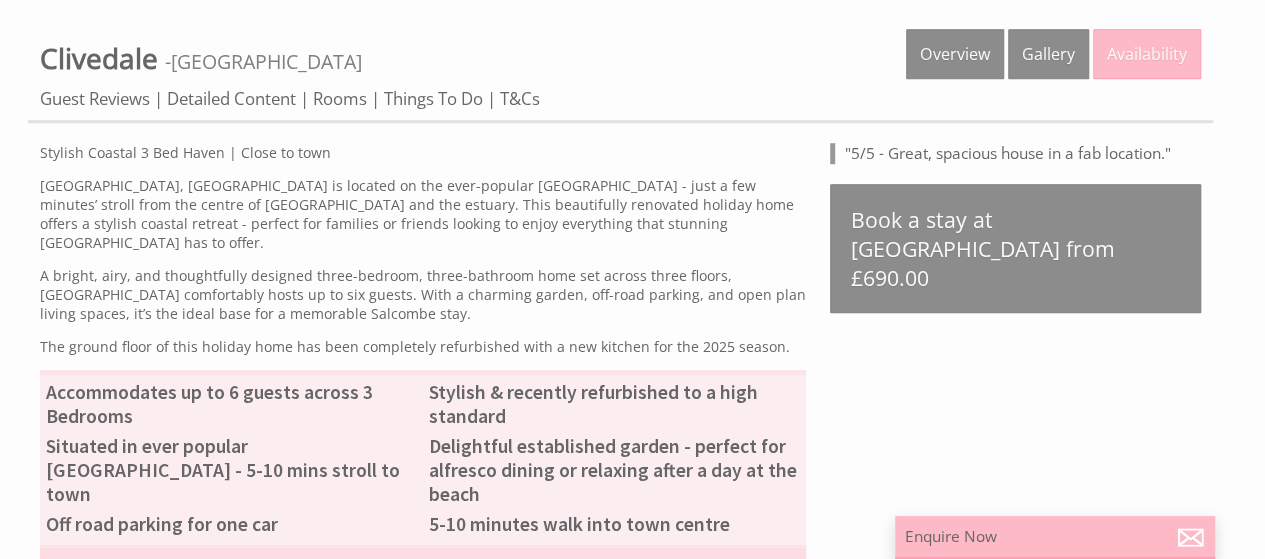 scroll, scrollTop: 582, scrollLeft: 0, axis: vertical 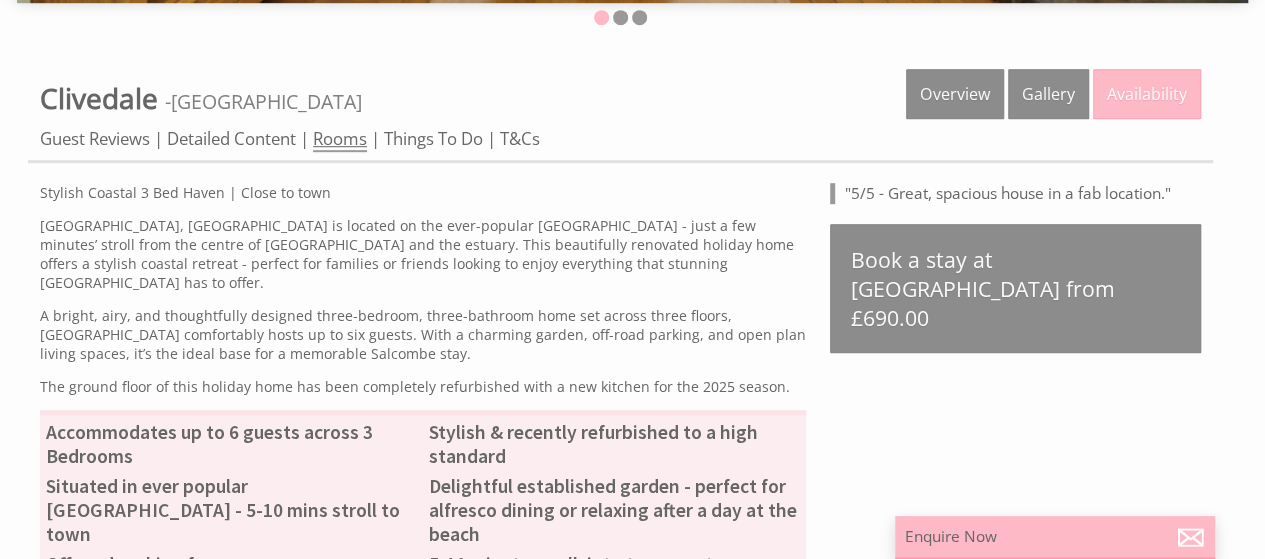 click on "Rooms" at bounding box center [340, 139] 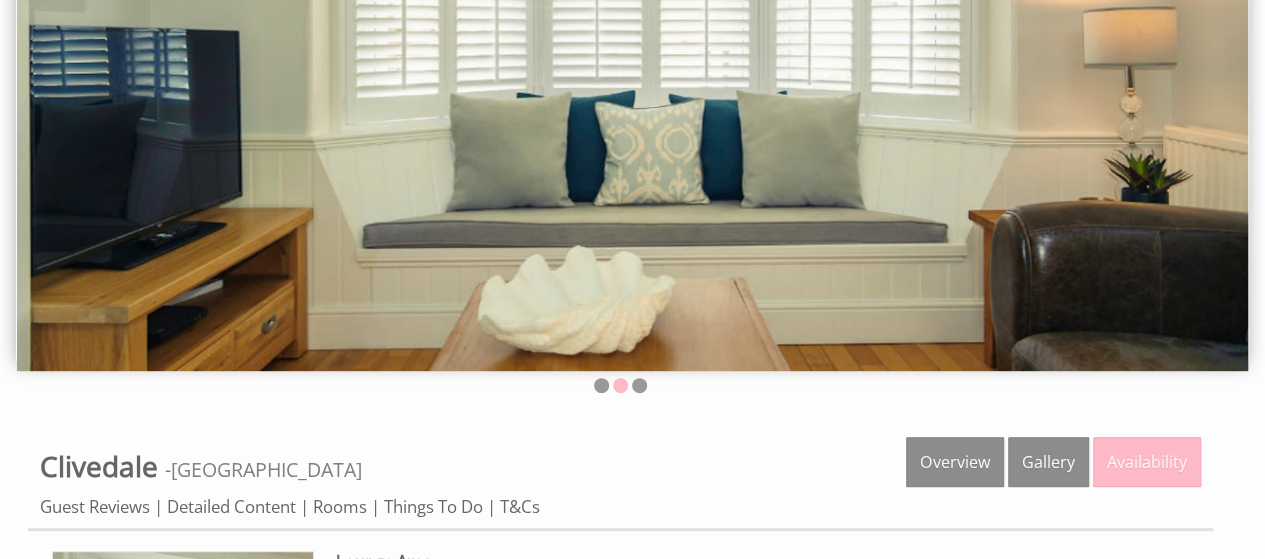 scroll, scrollTop: 300, scrollLeft: 0, axis: vertical 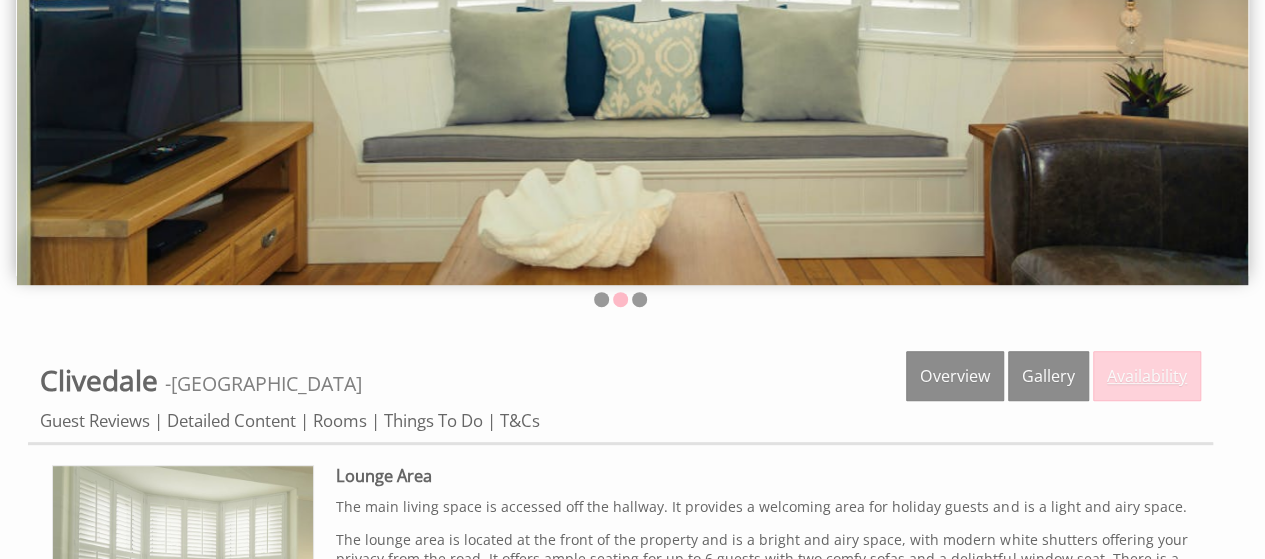 click on "Availability" at bounding box center (1147, 376) 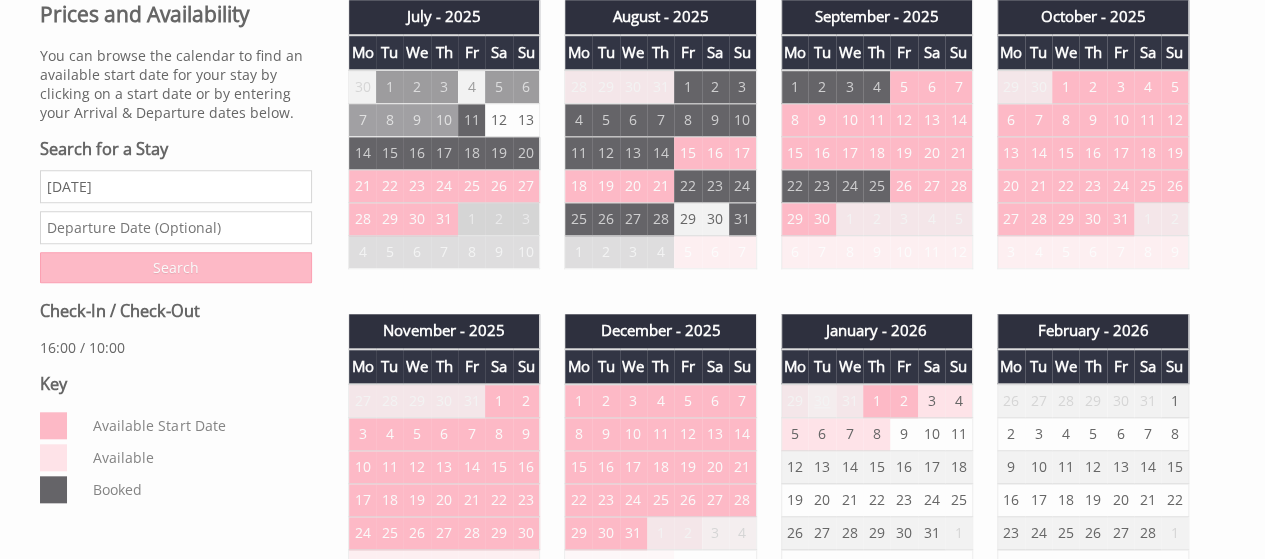 scroll, scrollTop: 800, scrollLeft: 0, axis: vertical 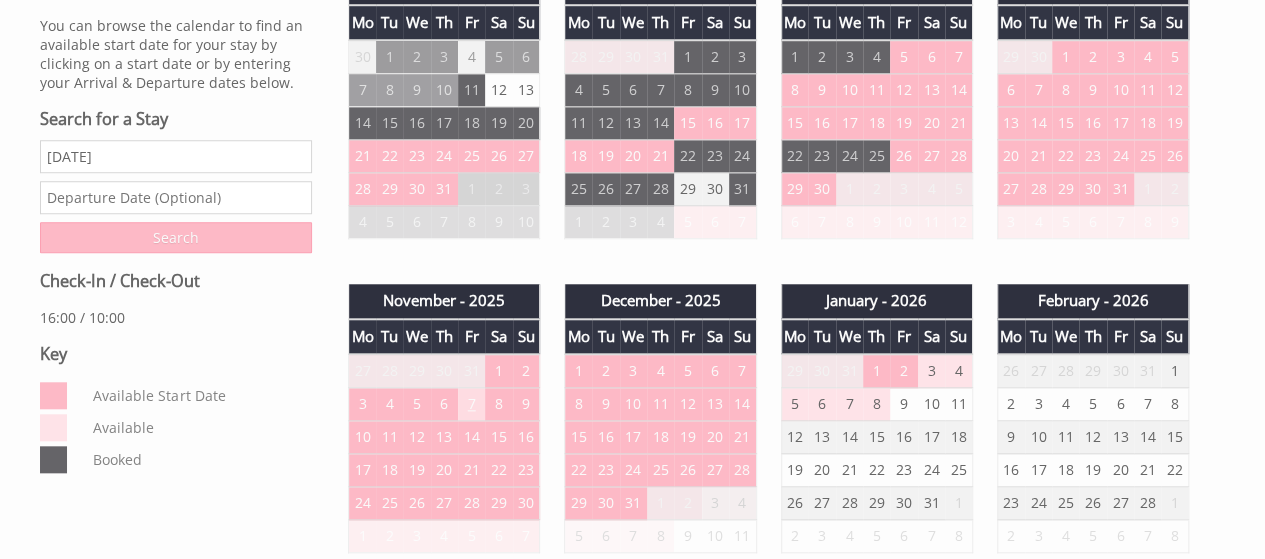 click on "7" at bounding box center [471, 404] 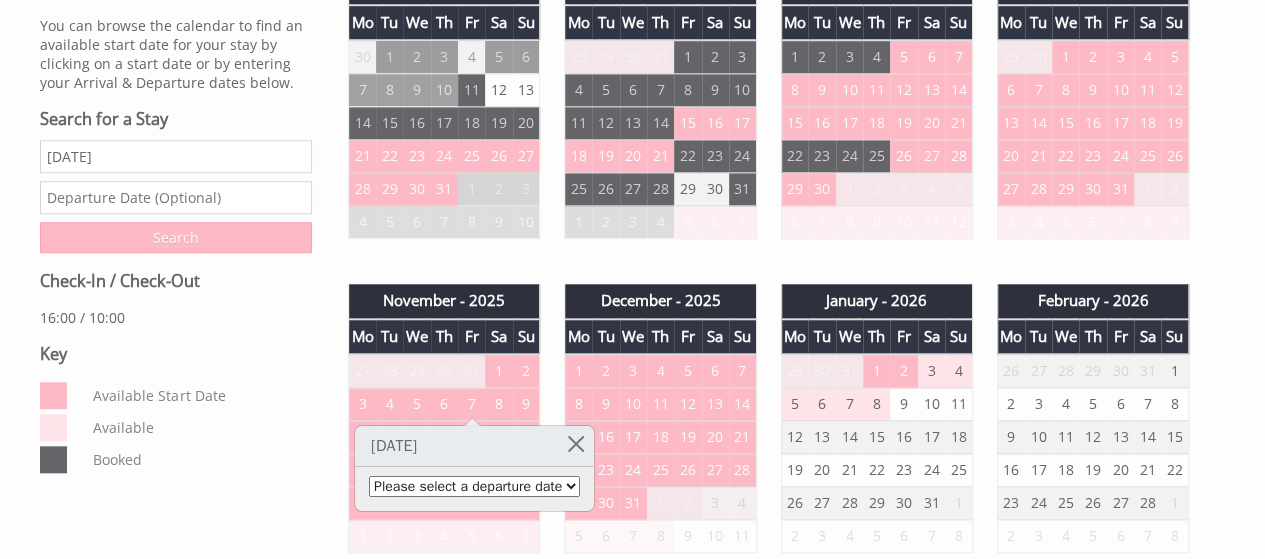 click on "Please select a departure date 10th Nov 2025 - £690.00 11th Nov 2025 - £735.00 12th Nov 2025 - £778.00 13th Nov 2025 - £821.00 14th Nov 2025 - £865.00" at bounding box center (474, 486) 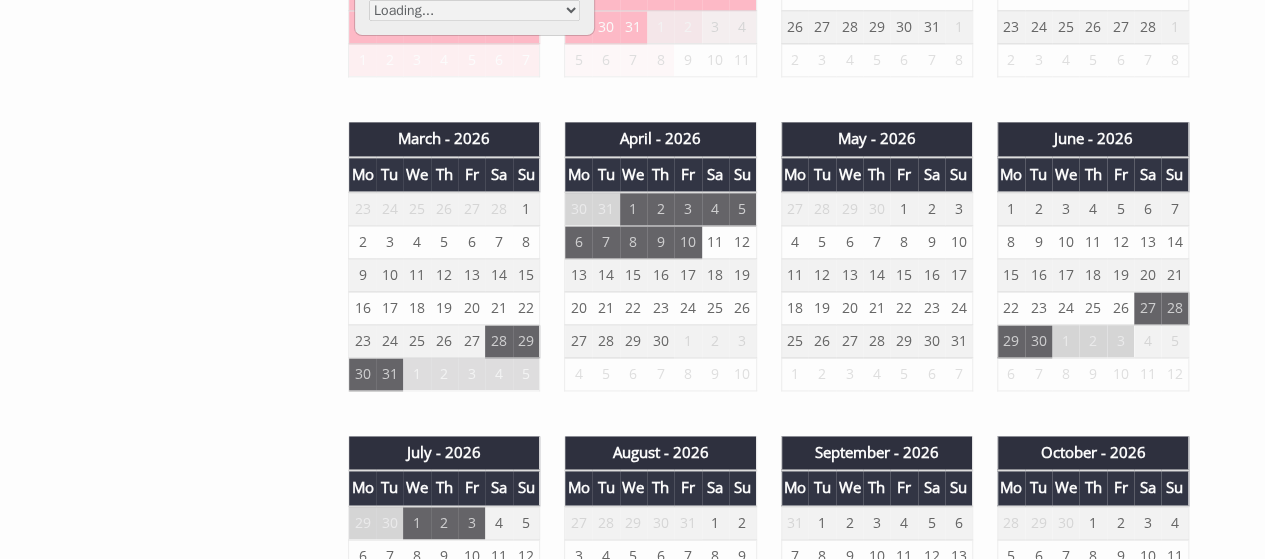 scroll, scrollTop: 1300, scrollLeft: 0, axis: vertical 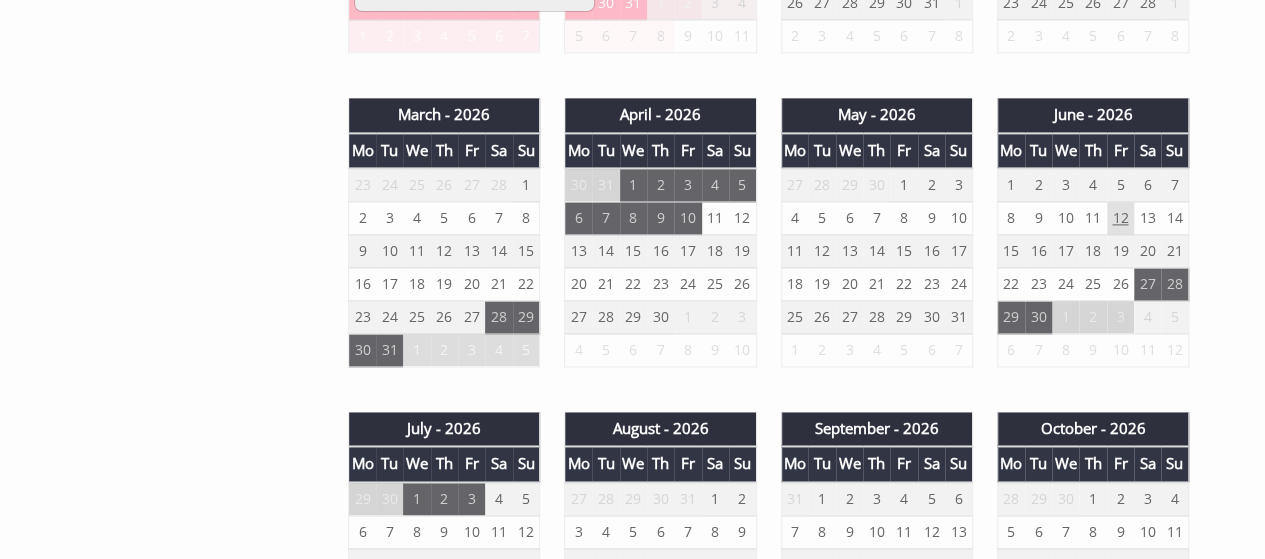 click on "12" at bounding box center (1120, 218) 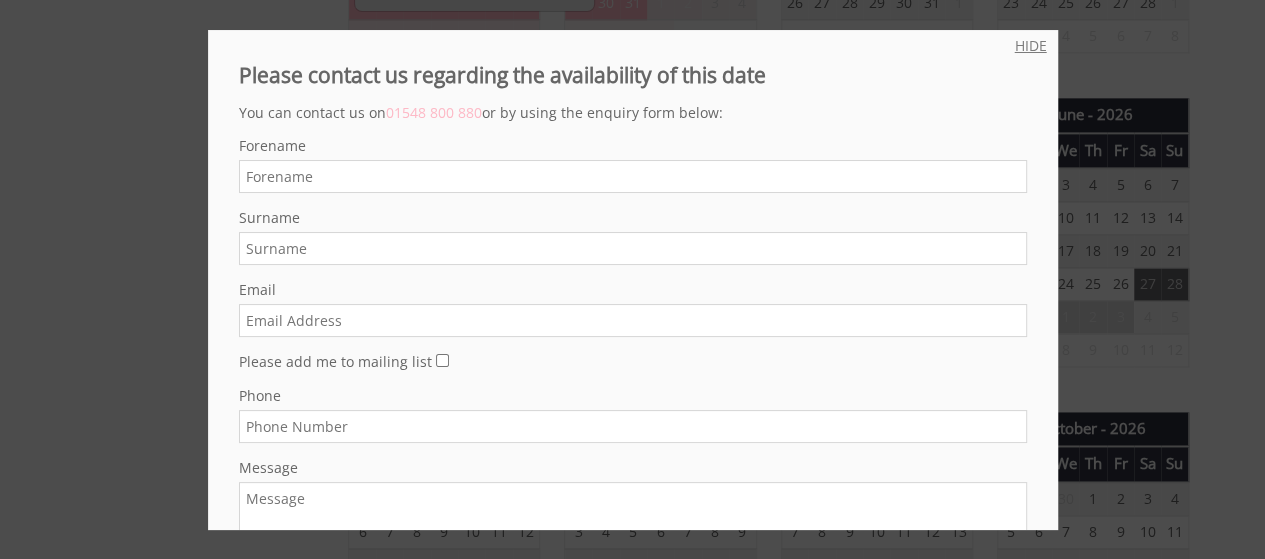 click on "HIDE" at bounding box center (1031, 45) 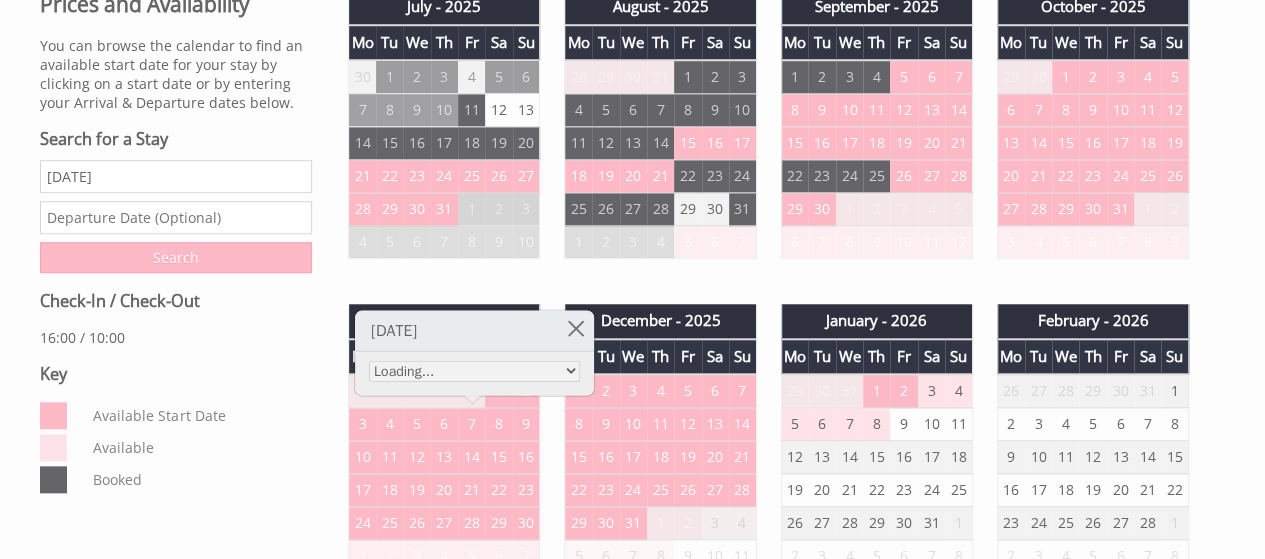 scroll, scrollTop: 600, scrollLeft: 0, axis: vertical 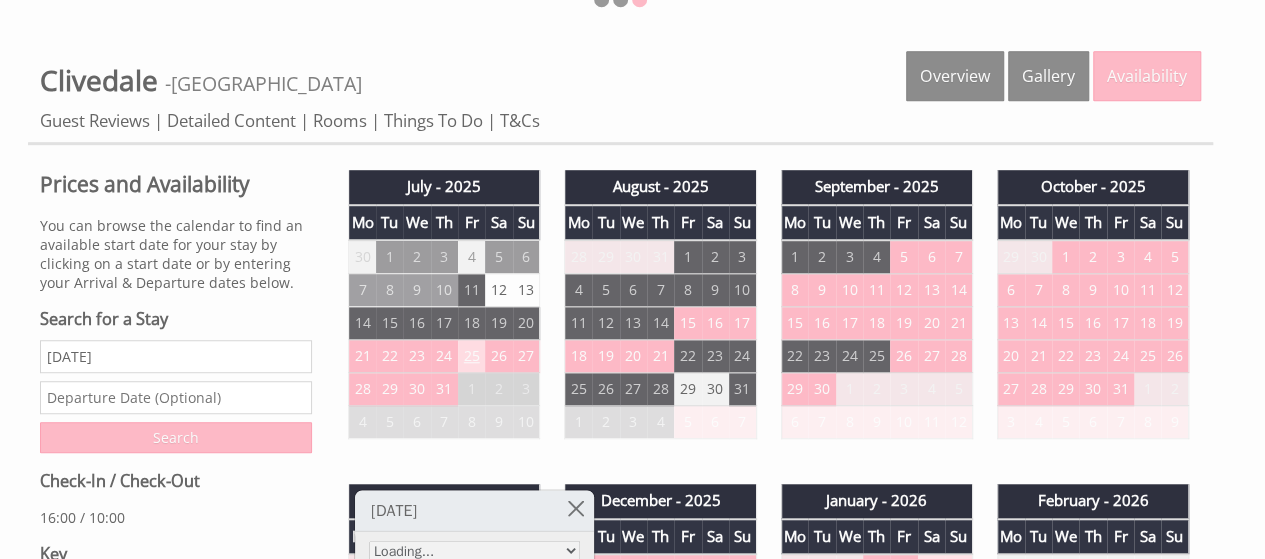 click on "25" at bounding box center [471, 356] 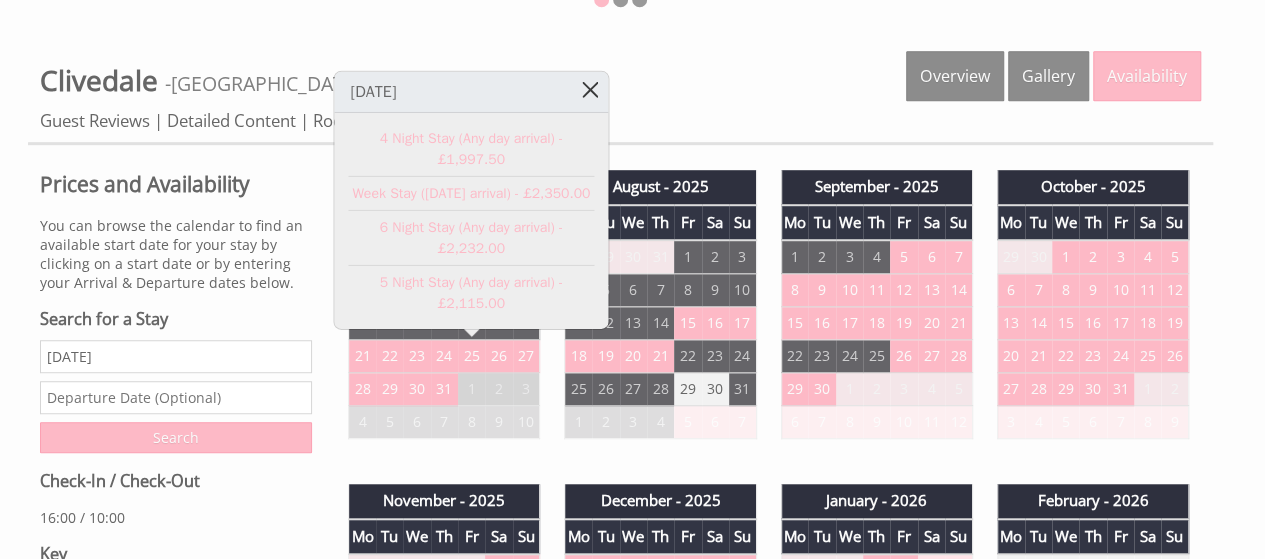 click at bounding box center [590, 89] 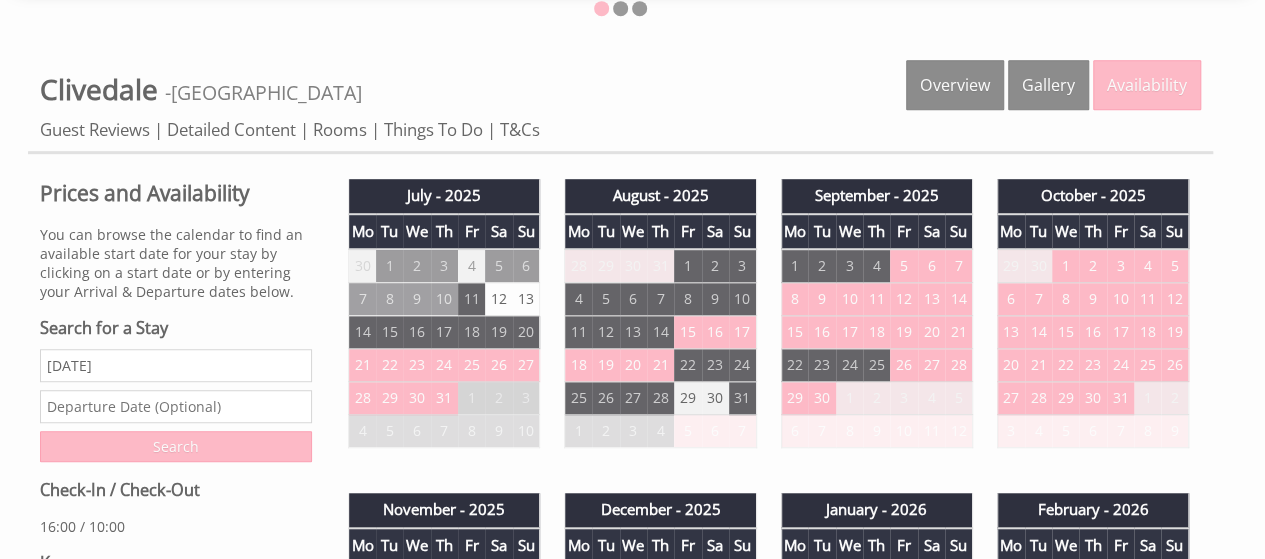 scroll, scrollTop: 600, scrollLeft: 0, axis: vertical 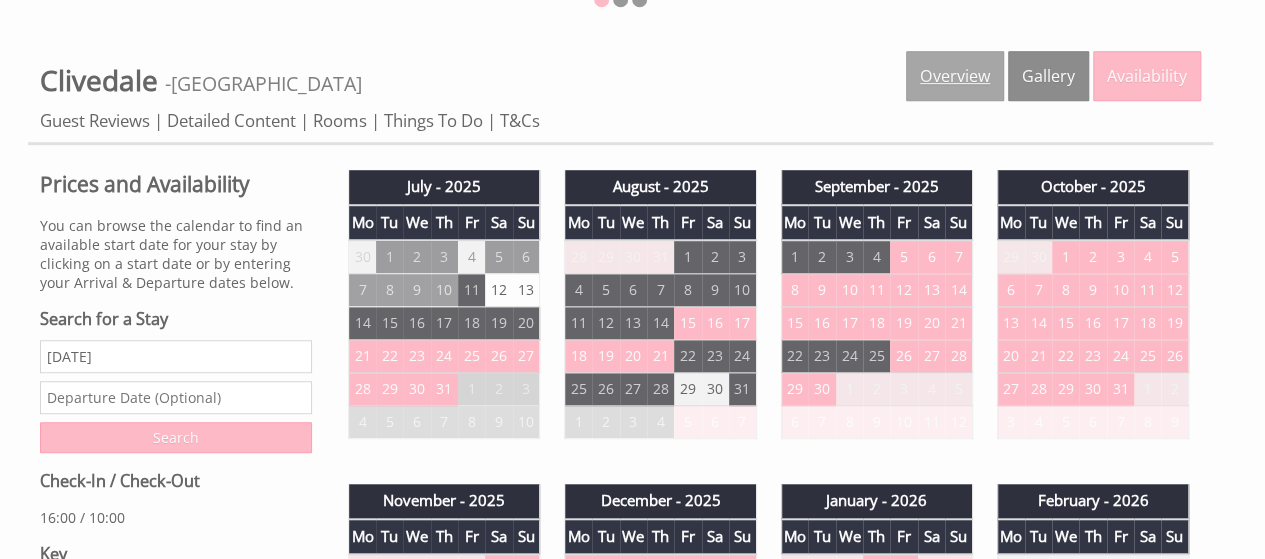 click on "Overview" at bounding box center [955, 76] 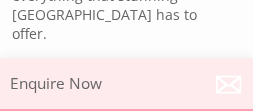 scroll, scrollTop: 956, scrollLeft: 0, axis: vertical 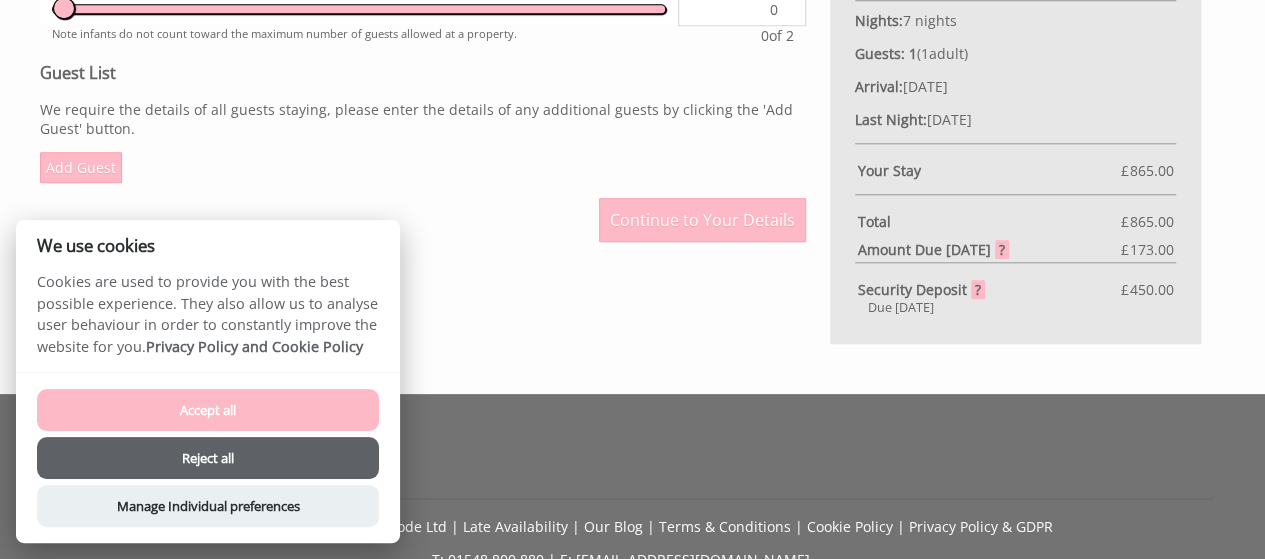 click on "Reject all" at bounding box center [208, 458] 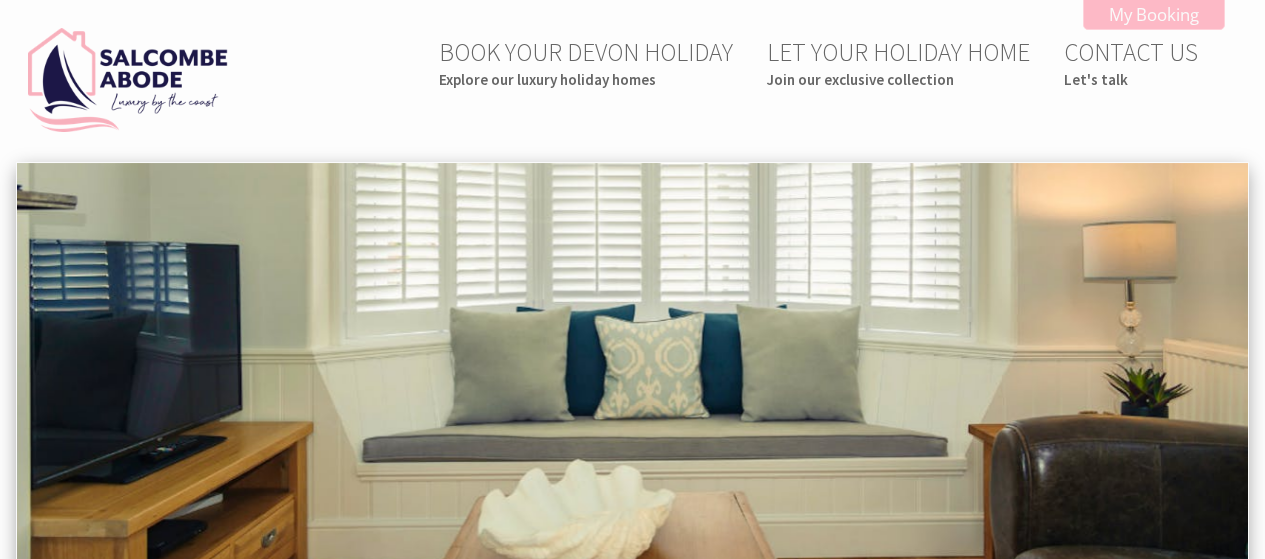 scroll, scrollTop: 651, scrollLeft: 0, axis: vertical 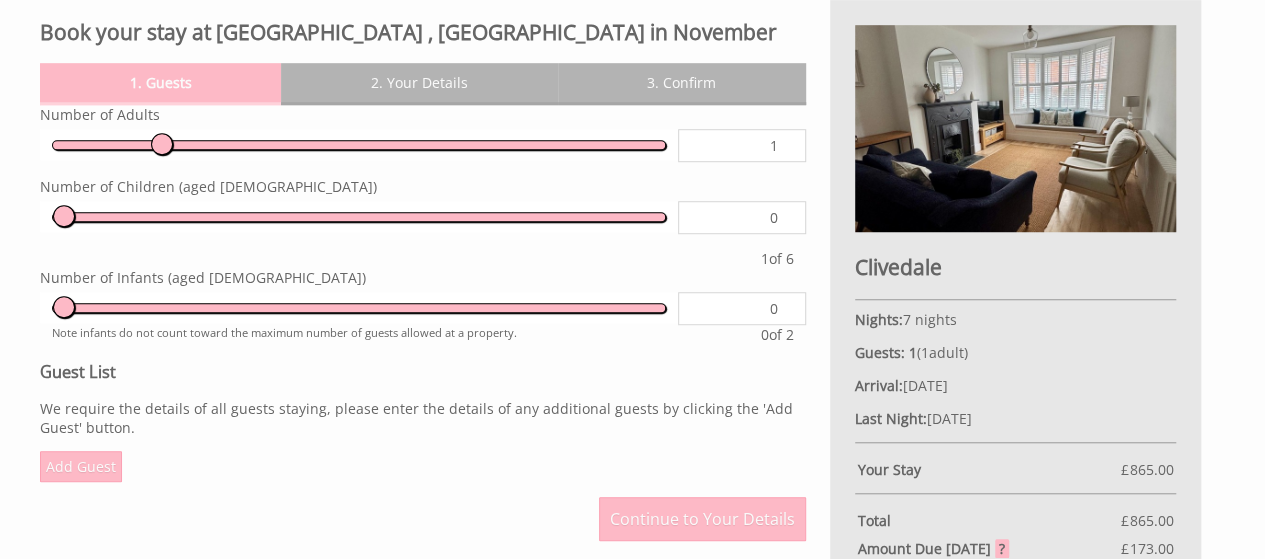 type on "2" 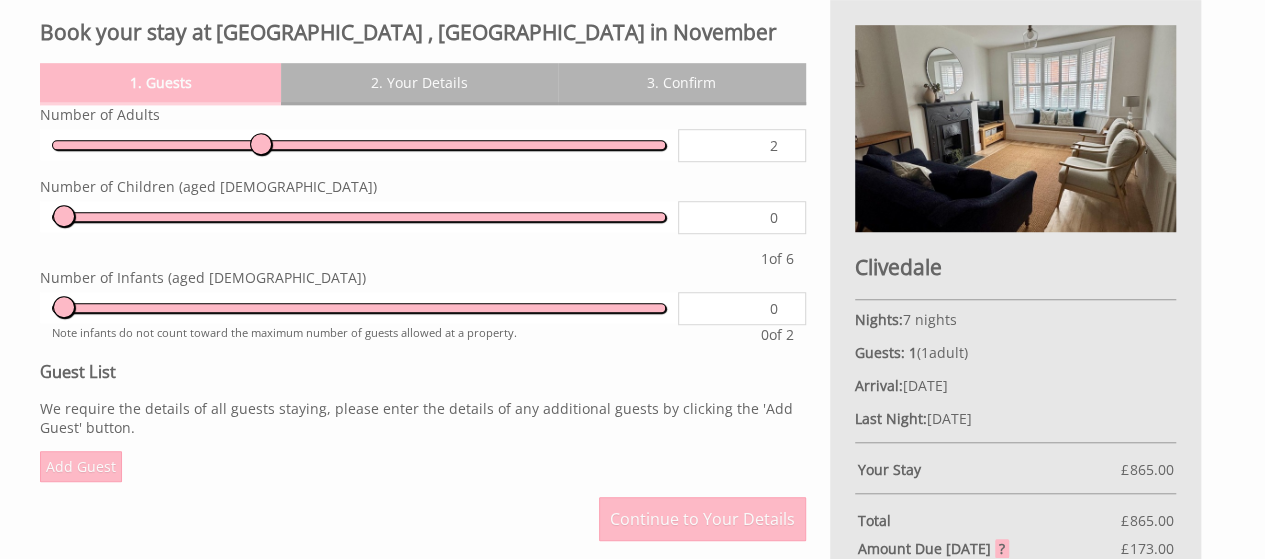 type on "3" 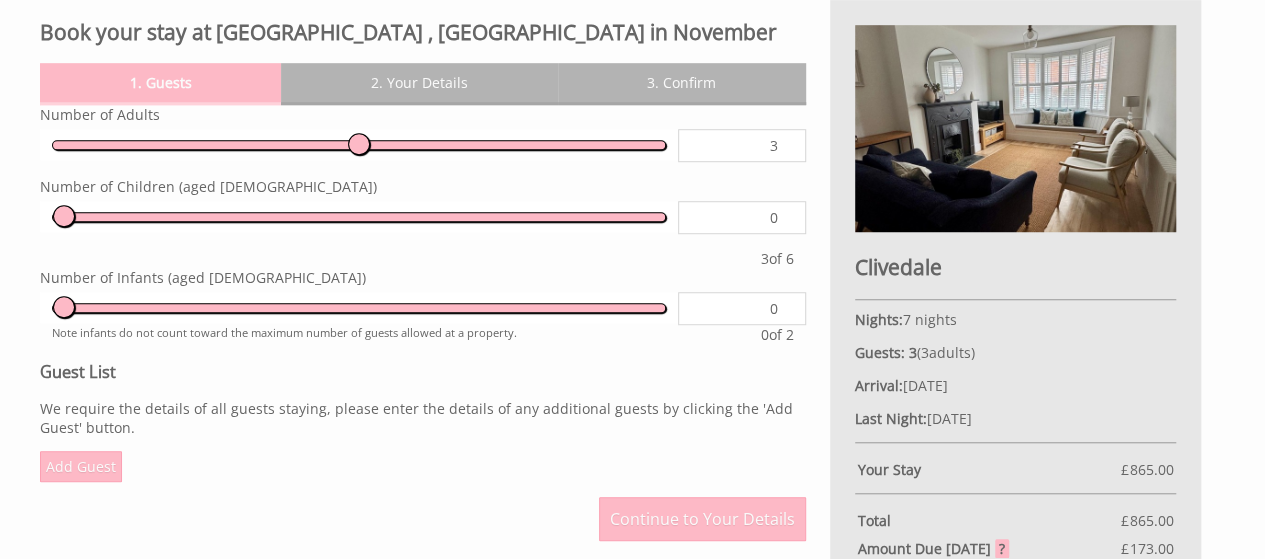 type on "4" 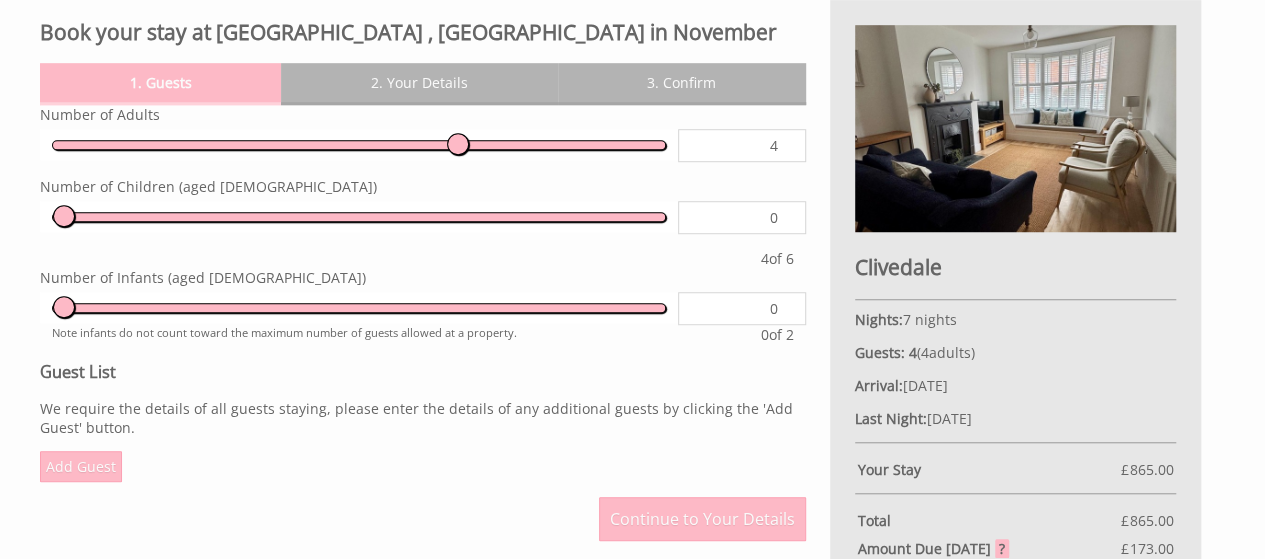 type on "5" 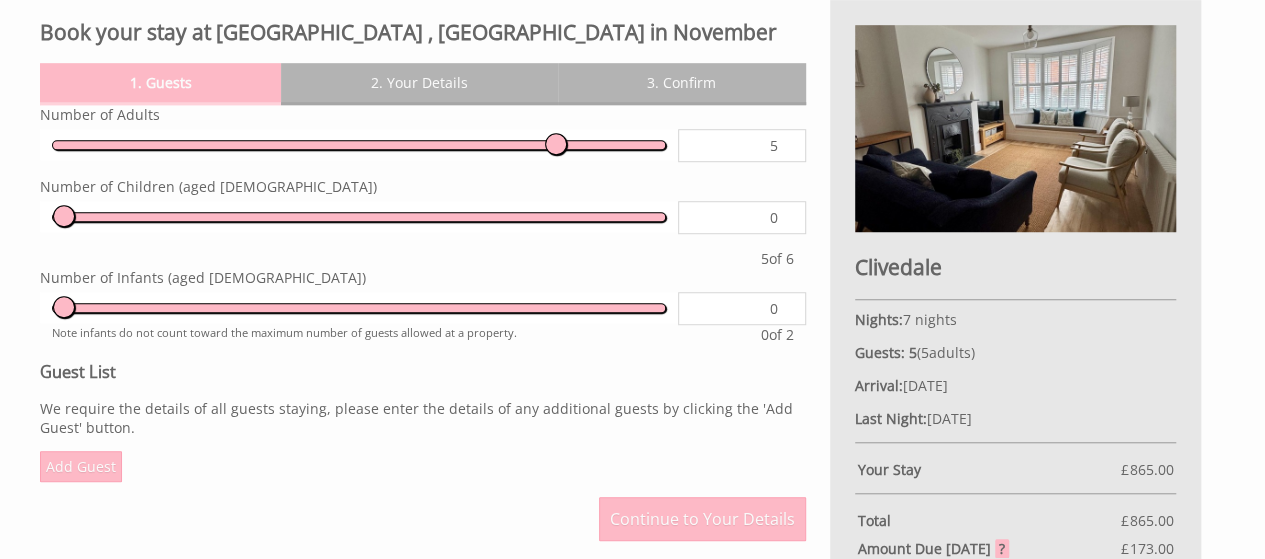 type on "6" 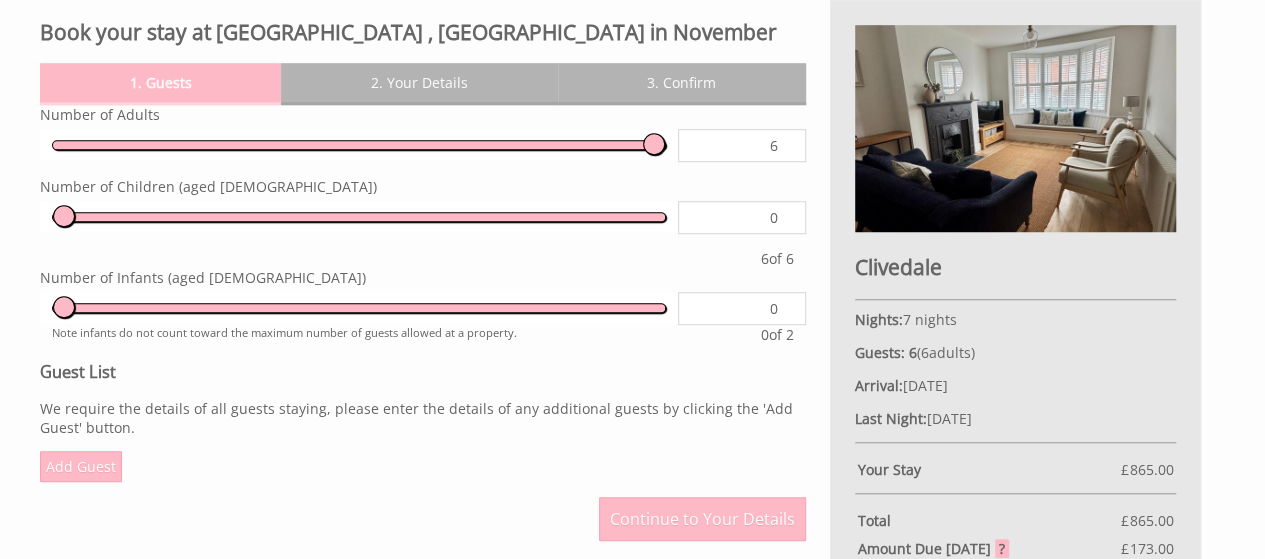 drag, startPoint x: 164, startPoint y: 143, endPoint x: 656, endPoint y: 133, distance: 492.10162 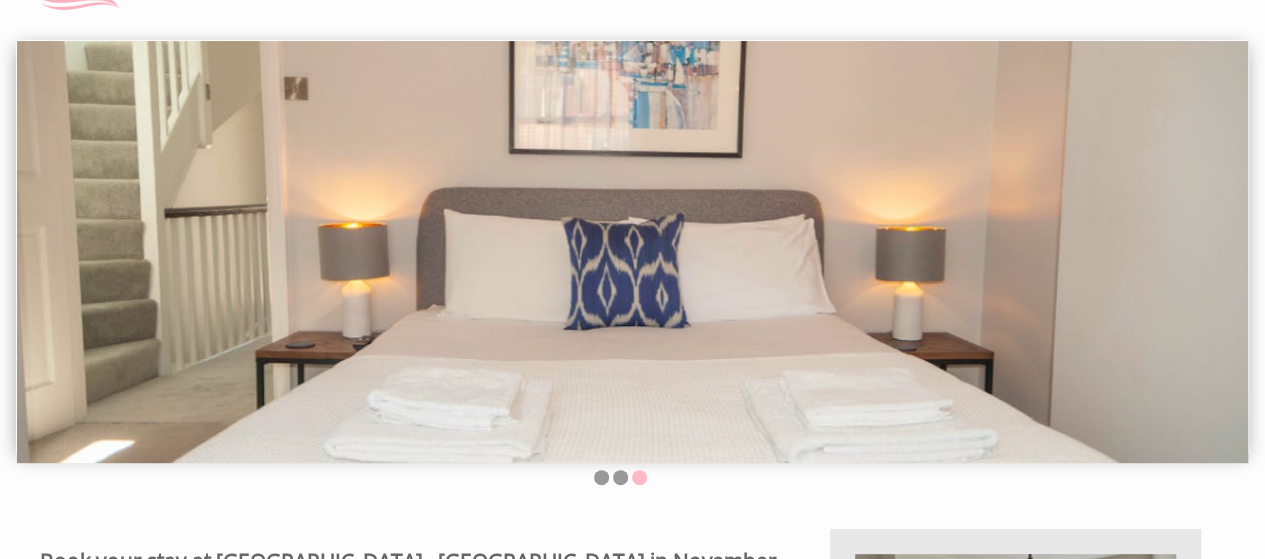 scroll, scrollTop: 0, scrollLeft: 0, axis: both 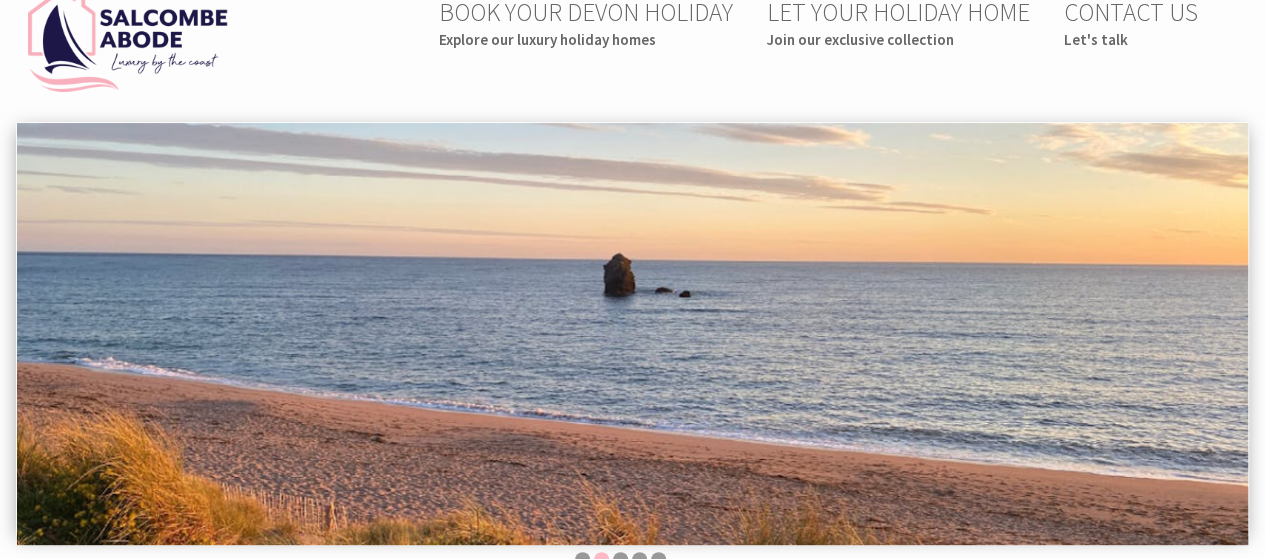 drag, startPoint x: 251, startPoint y: 1, endPoint x: 777, endPoint y: 379, distance: 647.7345 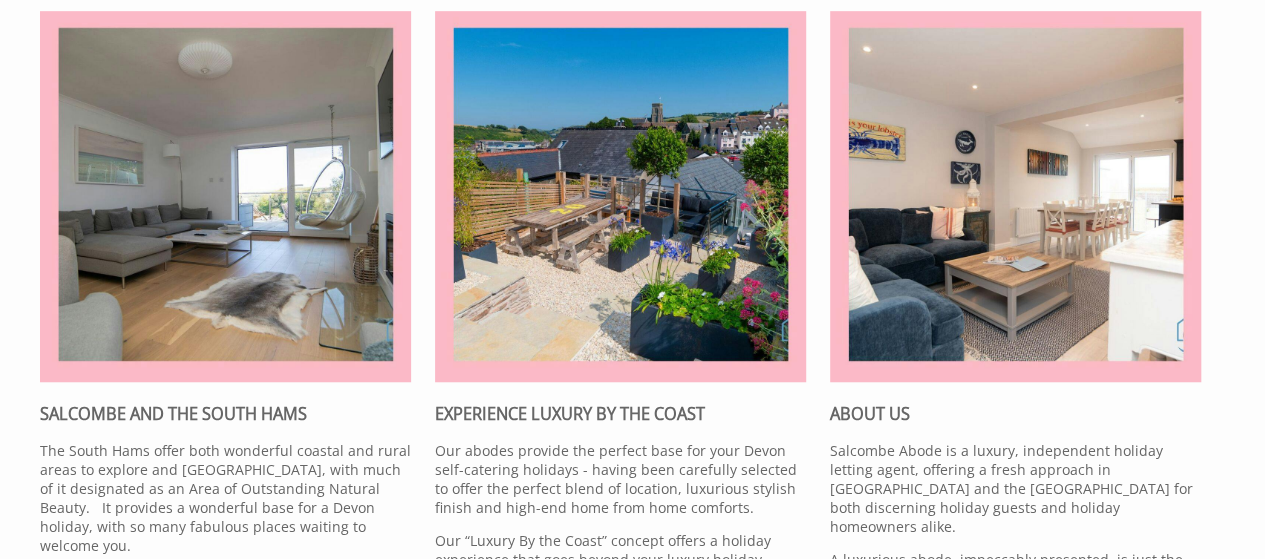 scroll, scrollTop: 940, scrollLeft: 0, axis: vertical 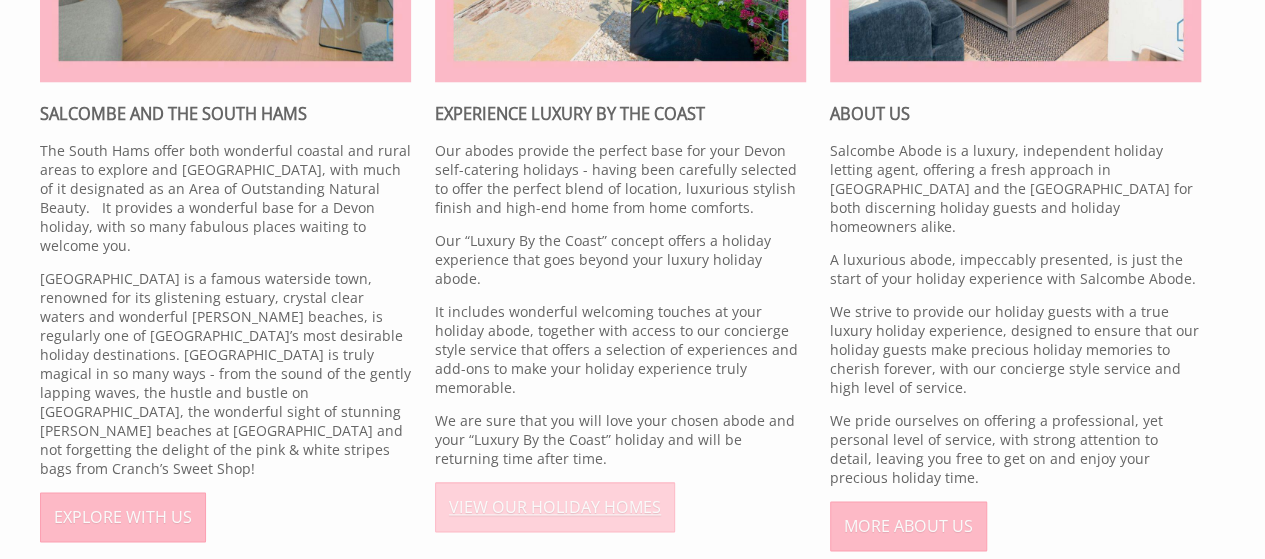 click on "VIEW OUR HOLIDAY HOMES" at bounding box center [555, 507] 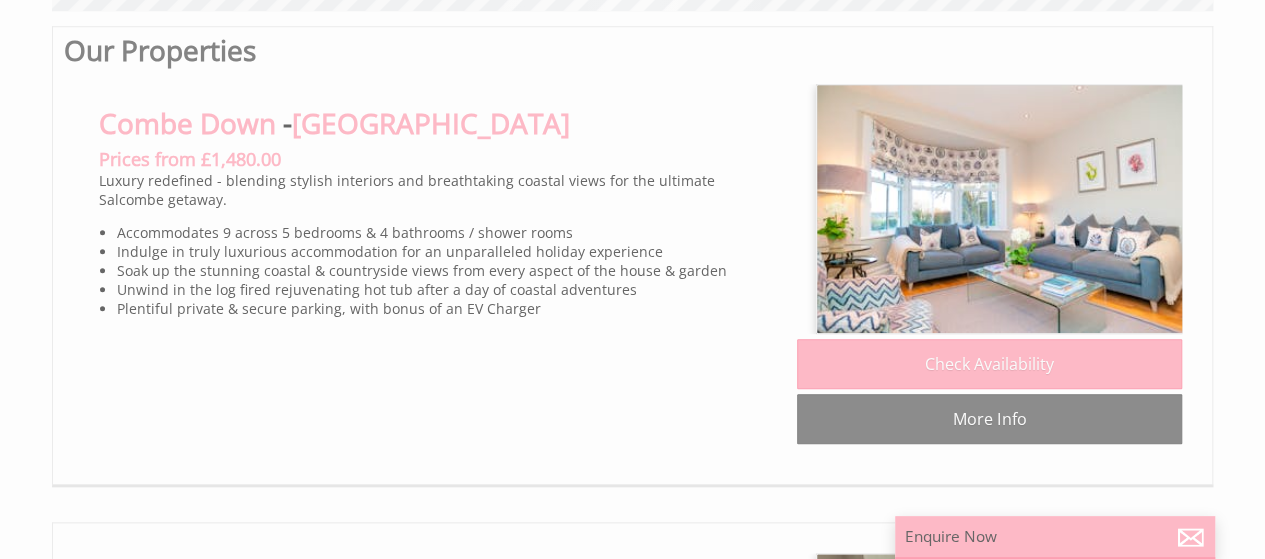 scroll, scrollTop: 0, scrollLeft: 0, axis: both 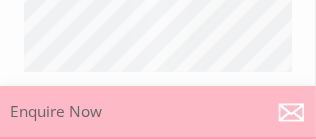 click on "BOOK YOUR DEVON HOLIDAY  Explore our  luxury holiday homes
LET YOUR HOLIDAY HOME  Join our exclusive collection
CONTACT US  Let's talk
My Booking
My Booking
Guests
1
2
3
4
5
6
7
8
9
10
11
12
Date
10/07/2025
Search
© MapTiler   © OpenStreetMap contributors
Properties" at bounding box center (158, 8625) 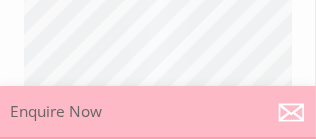 click on "© MapTiler   © OpenStreetMap contributors" at bounding box center (158, 17) 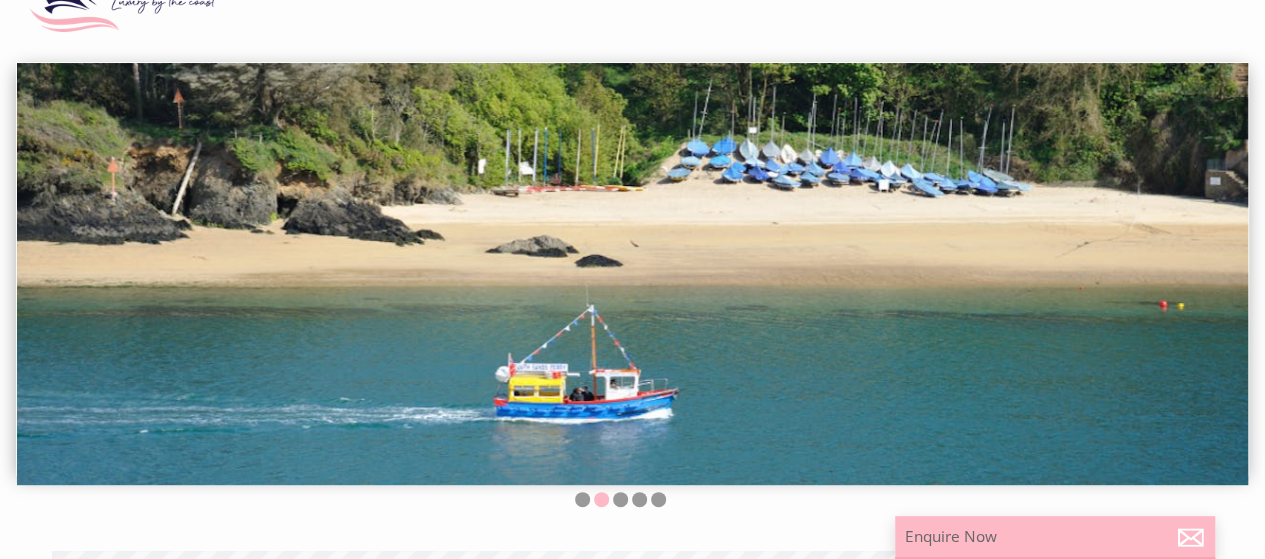 drag, startPoint x: 291, startPoint y: 0, endPoint x: 731, endPoint y: 307, distance: 536.5156 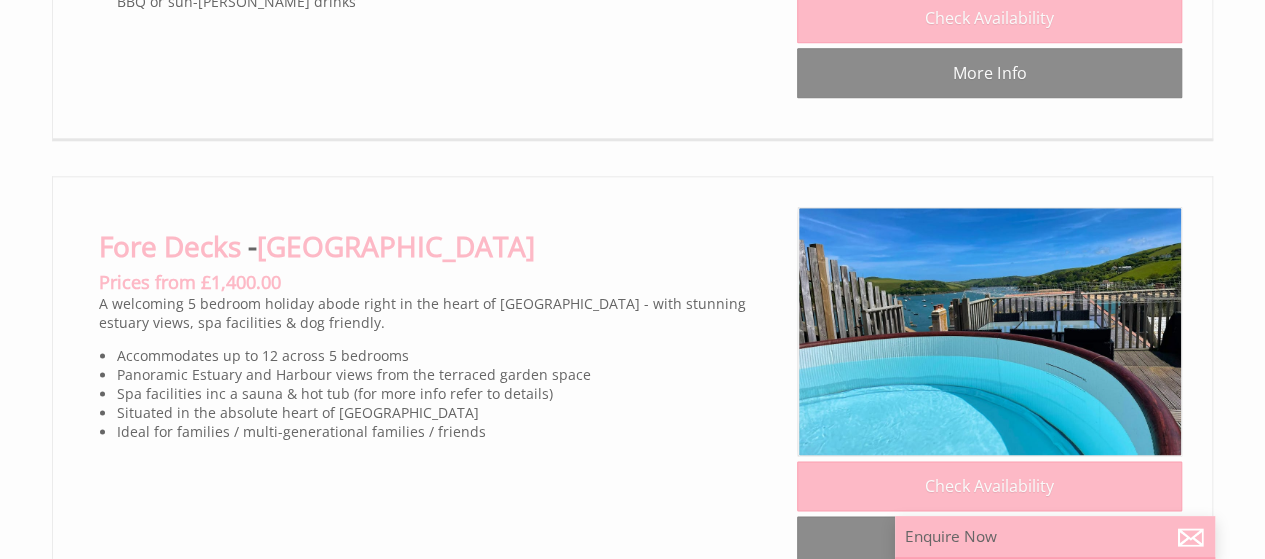 scroll, scrollTop: 4900, scrollLeft: 0, axis: vertical 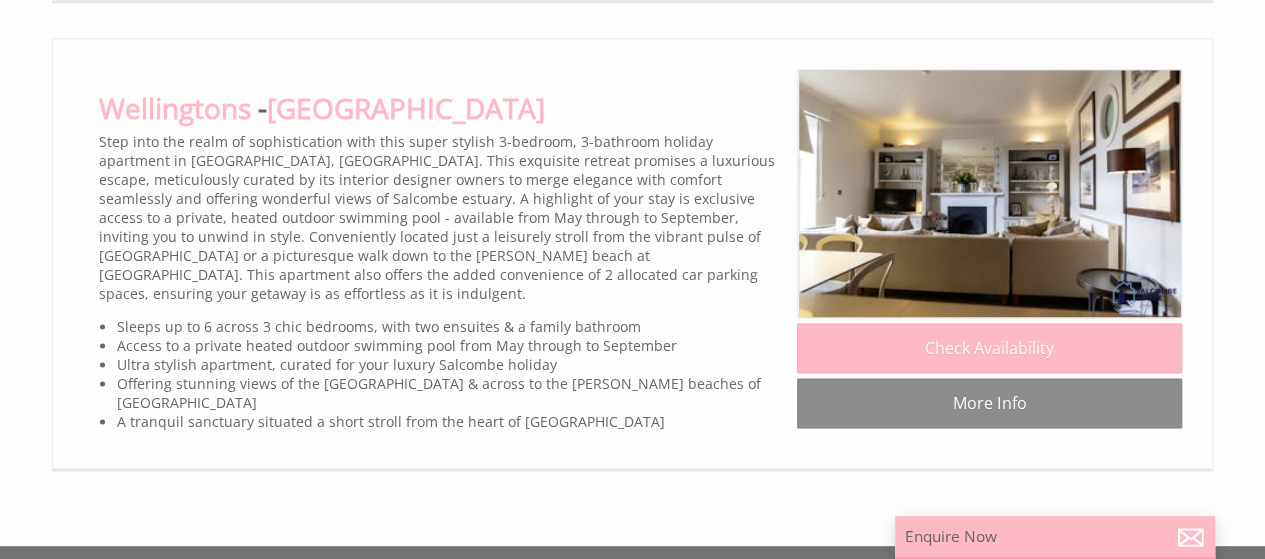 click on "More Info" at bounding box center [989, -1001] 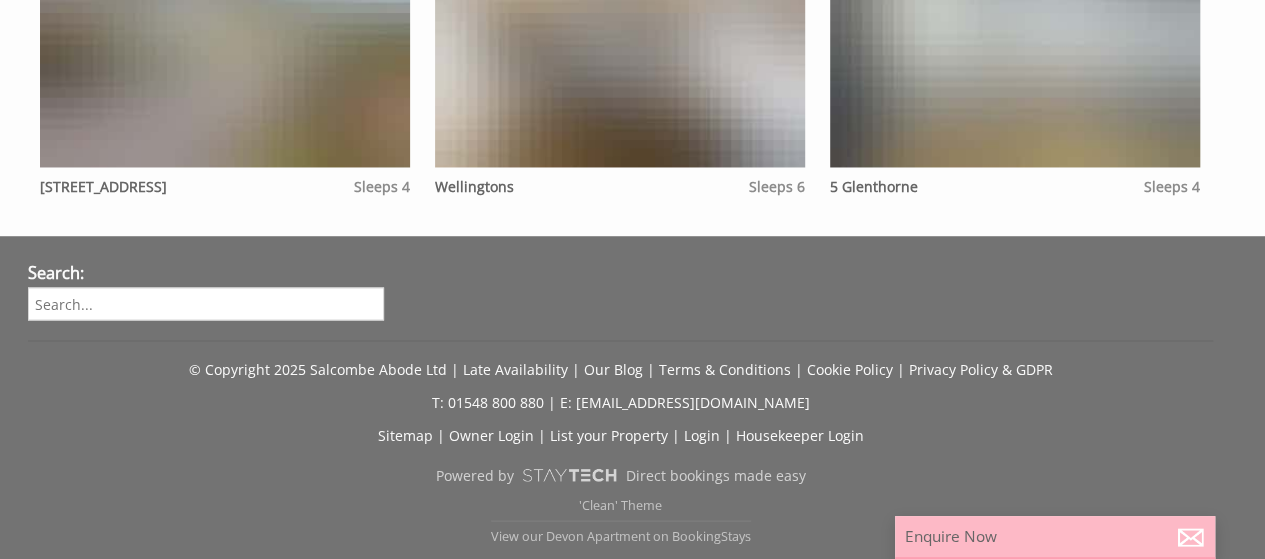 scroll, scrollTop: 0, scrollLeft: 0, axis: both 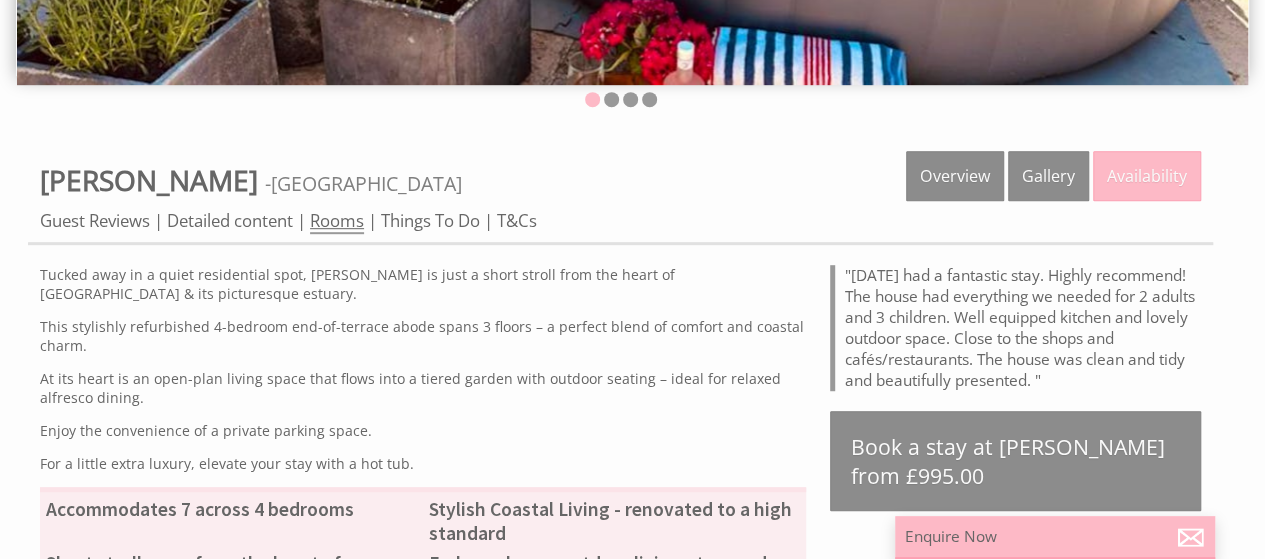 click on "Rooms" at bounding box center (337, 221) 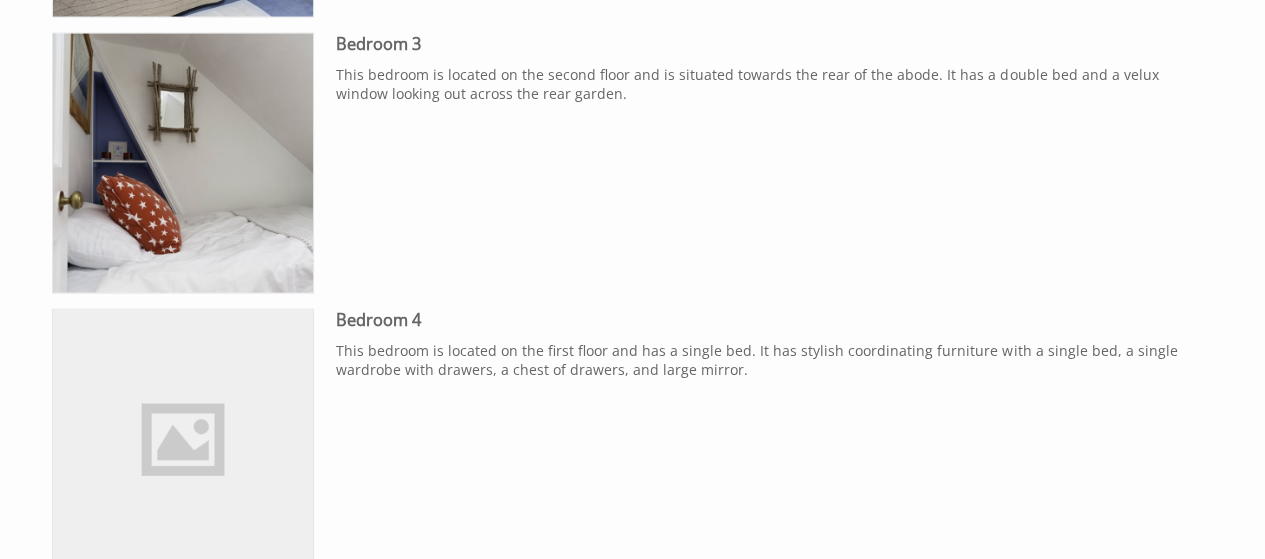 scroll, scrollTop: 1900, scrollLeft: 0, axis: vertical 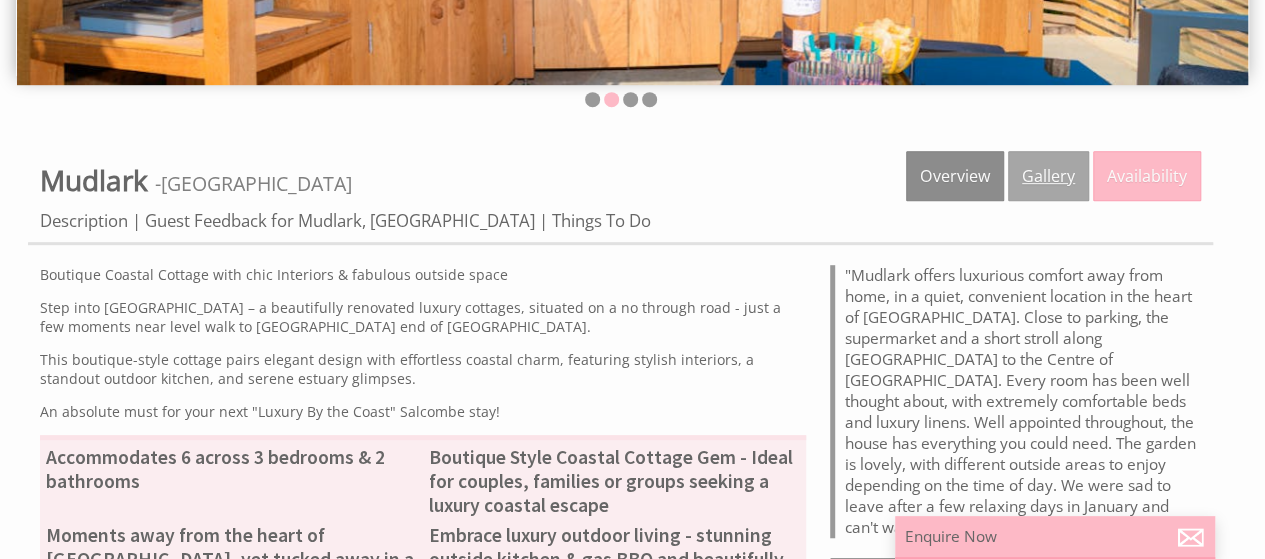 click on "Gallery" at bounding box center (1048, 176) 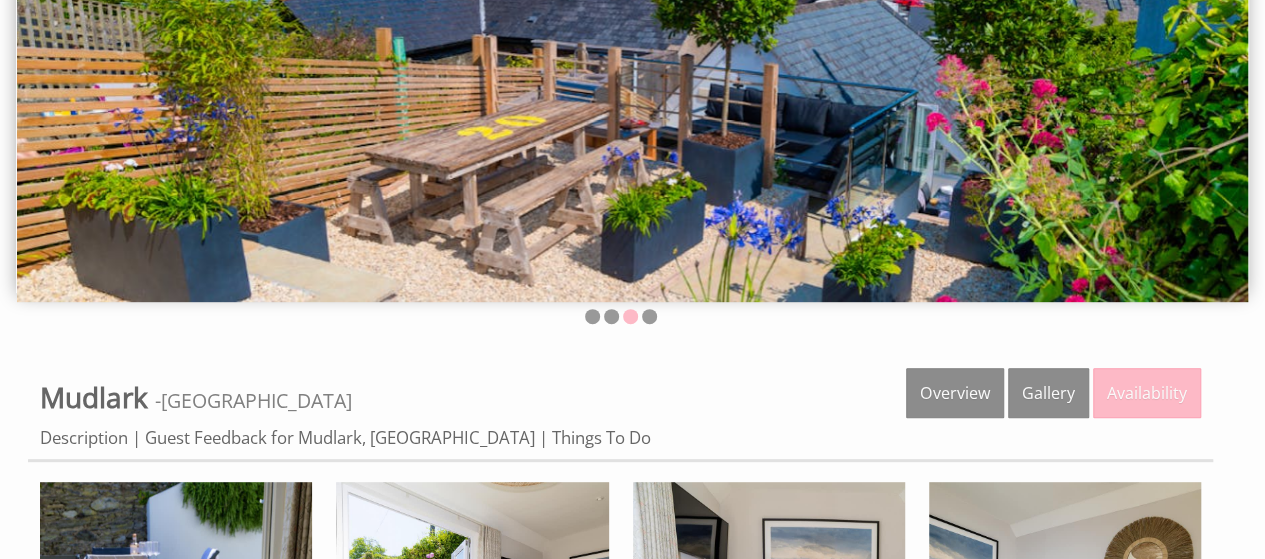 scroll, scrollTop: 400, scrollLeft: 0, axis: vertical 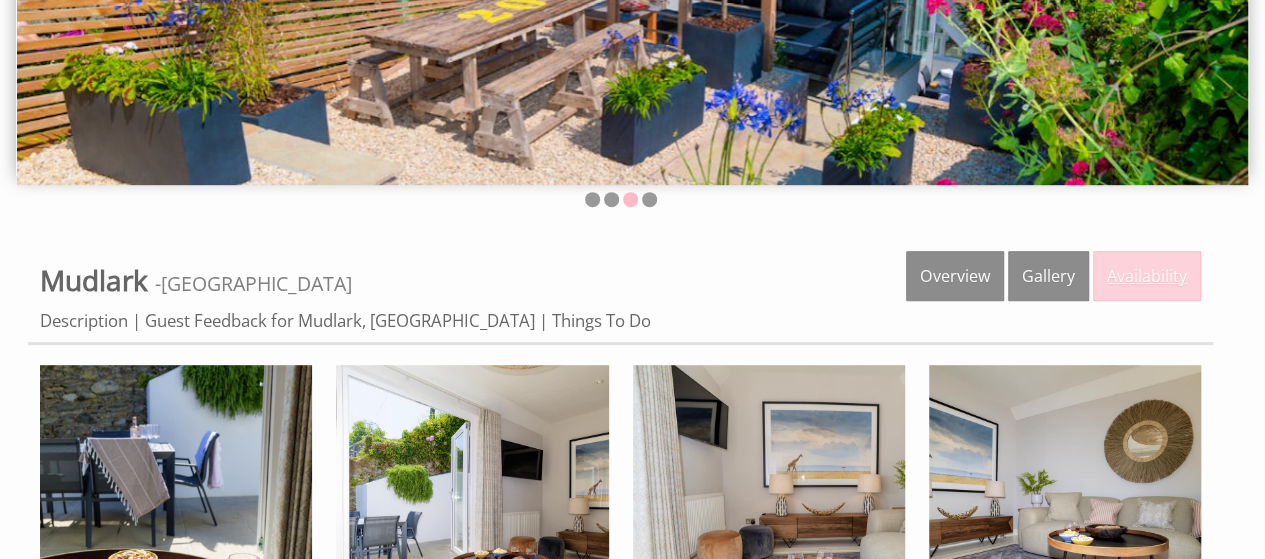 click on "Availability" at bounding box center [1147, 276] 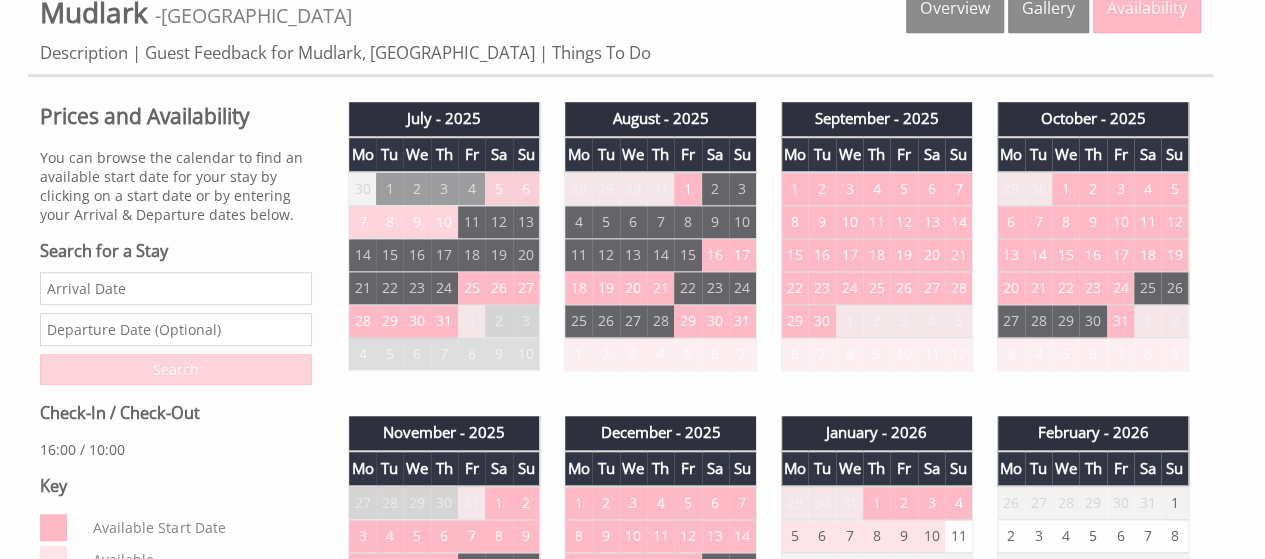 scroll, scrollTop: 700, scrollLeft: 0, axis: vertical 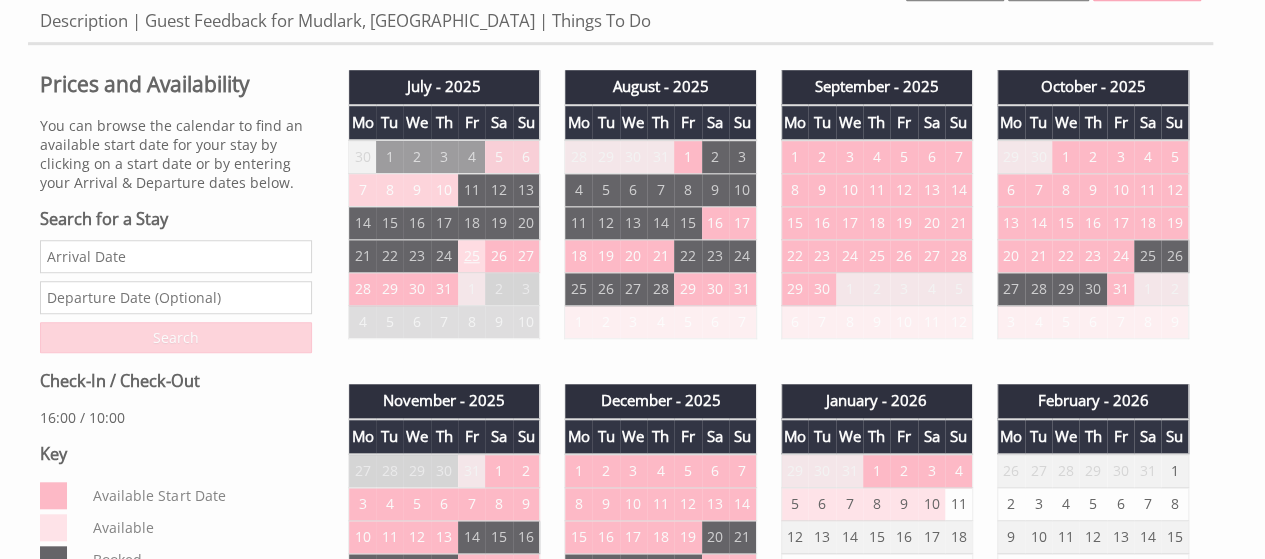 click on "25" at bounding box center [471, 256] 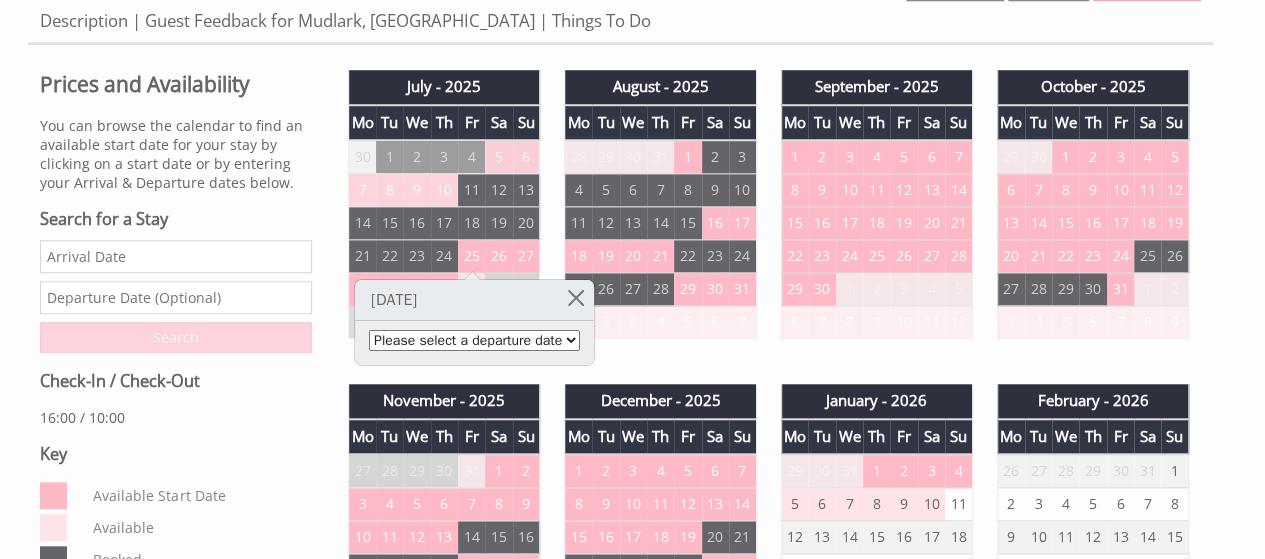 click on "Please select a departure date 28th Jul 2025 - £1,996.00 29th Jul 2025 - £2,120.00 30th Jul 2025 - £2,250.00 31st Jul 2025 - £2,375.00 1st Aug 2025 - £2,495.00" at bounding box center (474, 340) 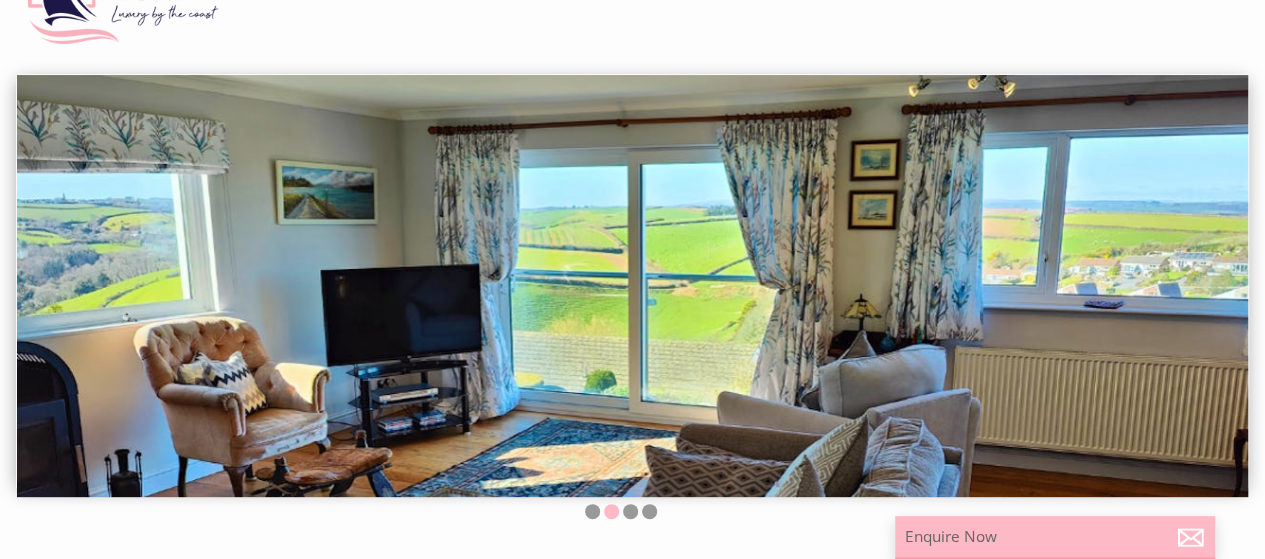 scroll, scrollTop: 0, scrollLeft: 0, axis: both 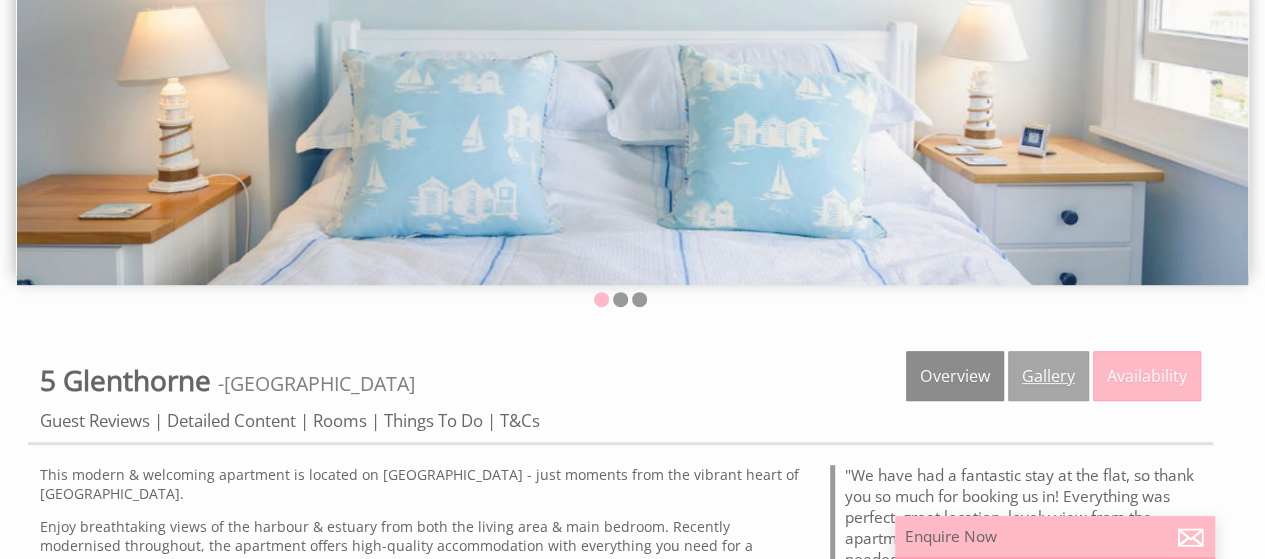 click on "Gallery" at bounding box center (1048, 376) 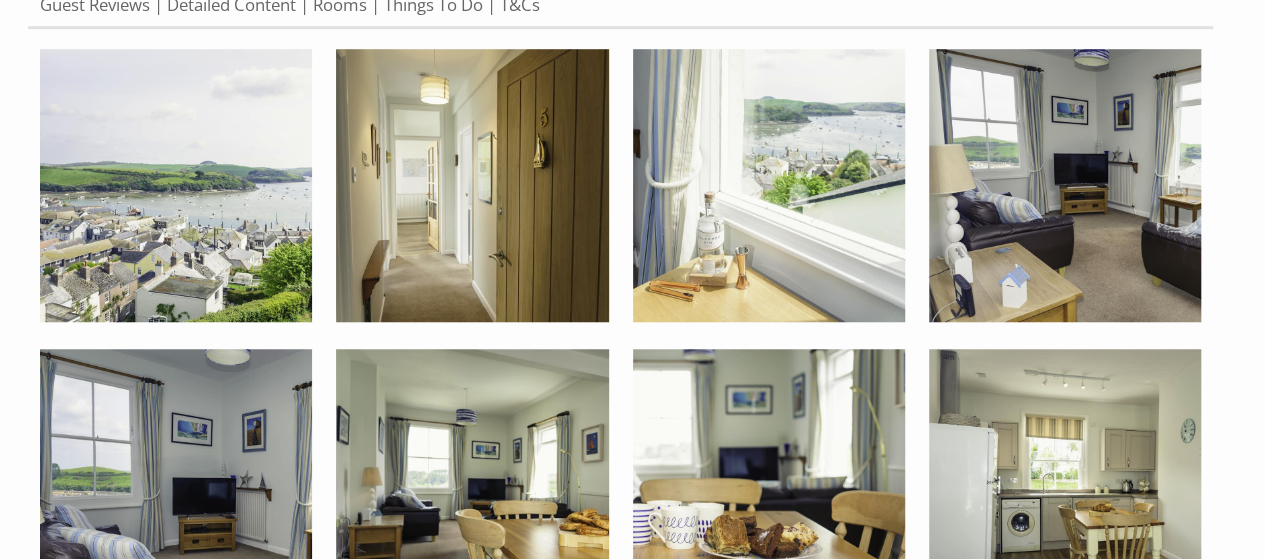 scroll, scrollTop: 500, scrollLeft: 0, axis: vertical 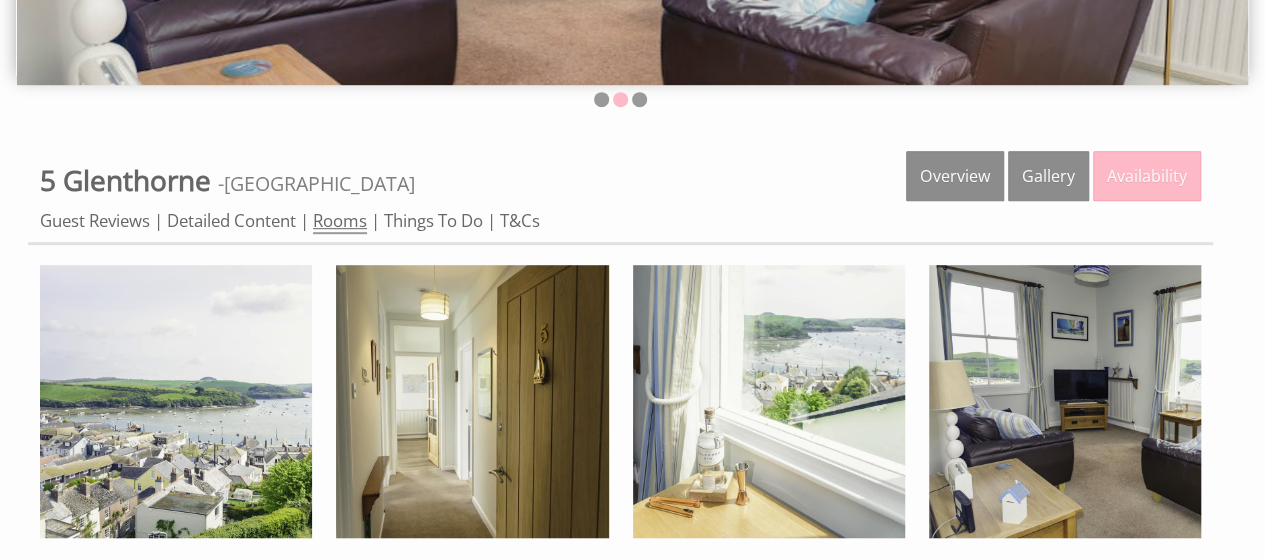 click on "Rooms" at bounding box center [340, 221] 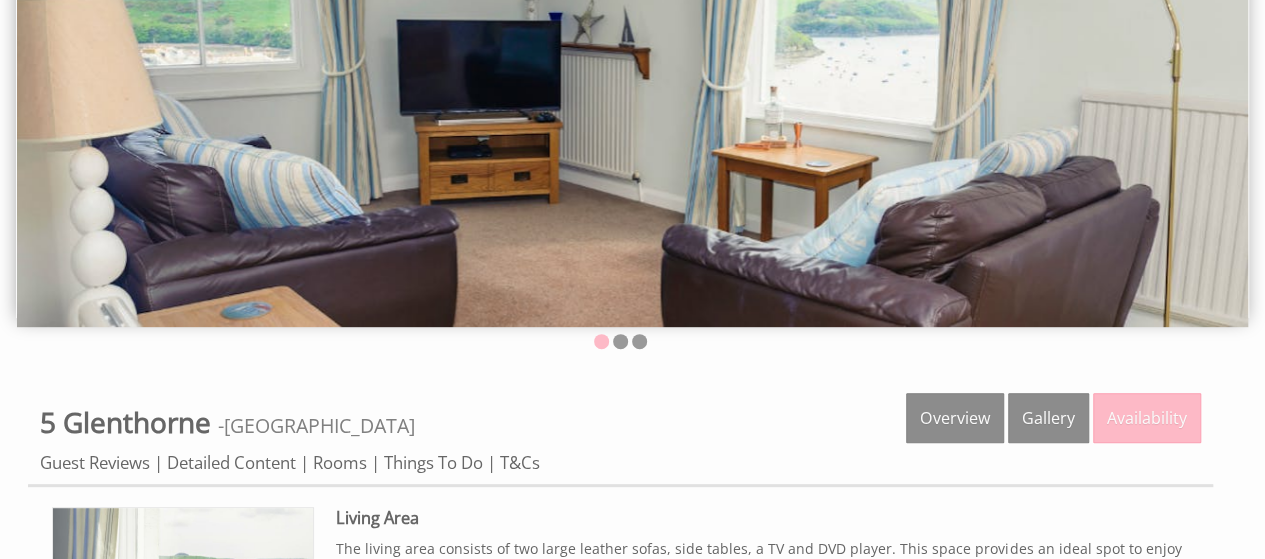 scroll, scrollTop: 0, scrollLeft: 0, axis: both 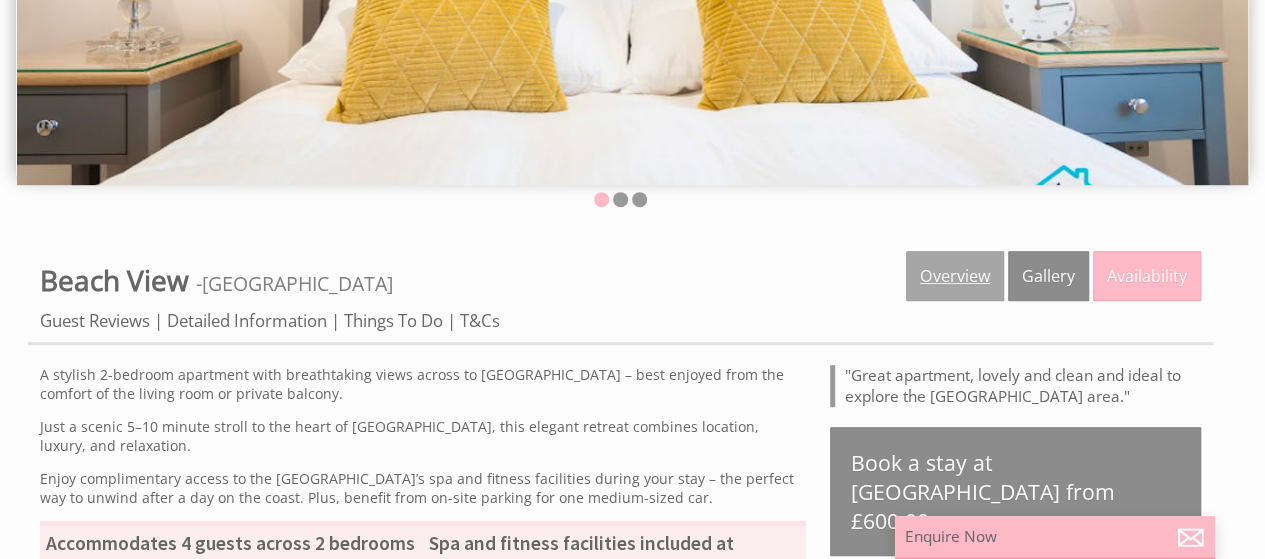 click on "Overview" at bounding box center [955, 276] 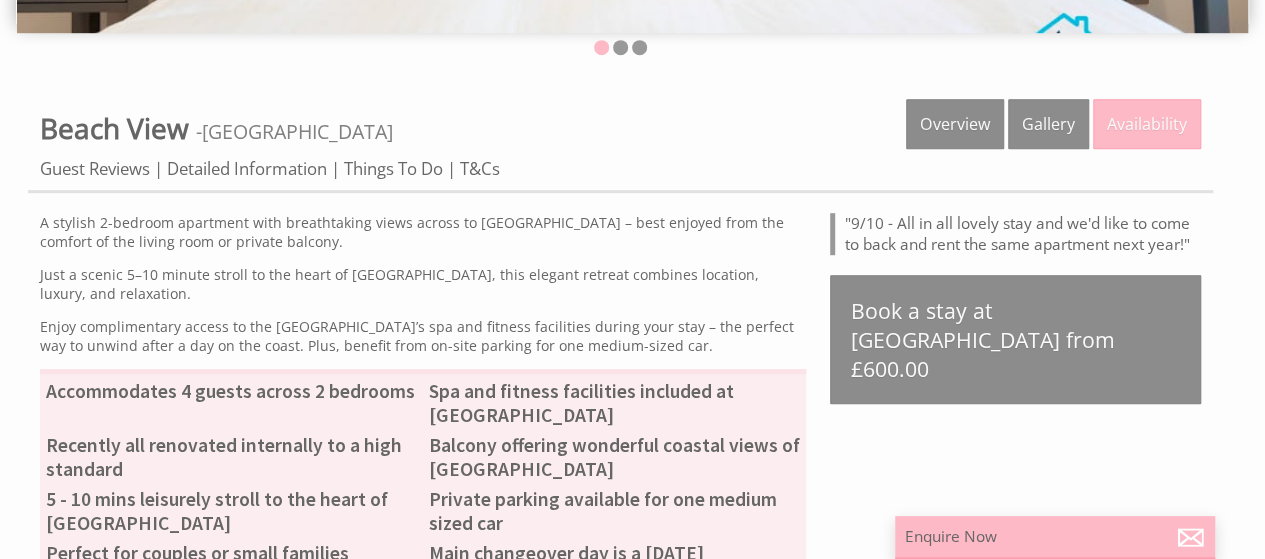 scroll, scrollTop: 561, scrollLeft: 0, axis: vertical 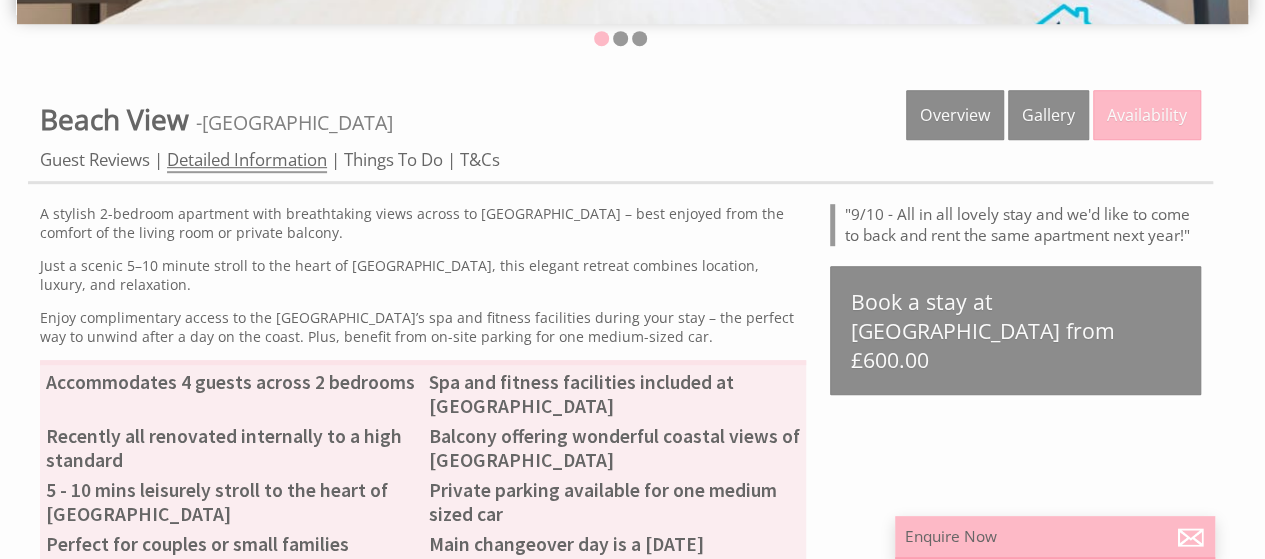 click on "Detailed Information" at bounding box center [247, 160] 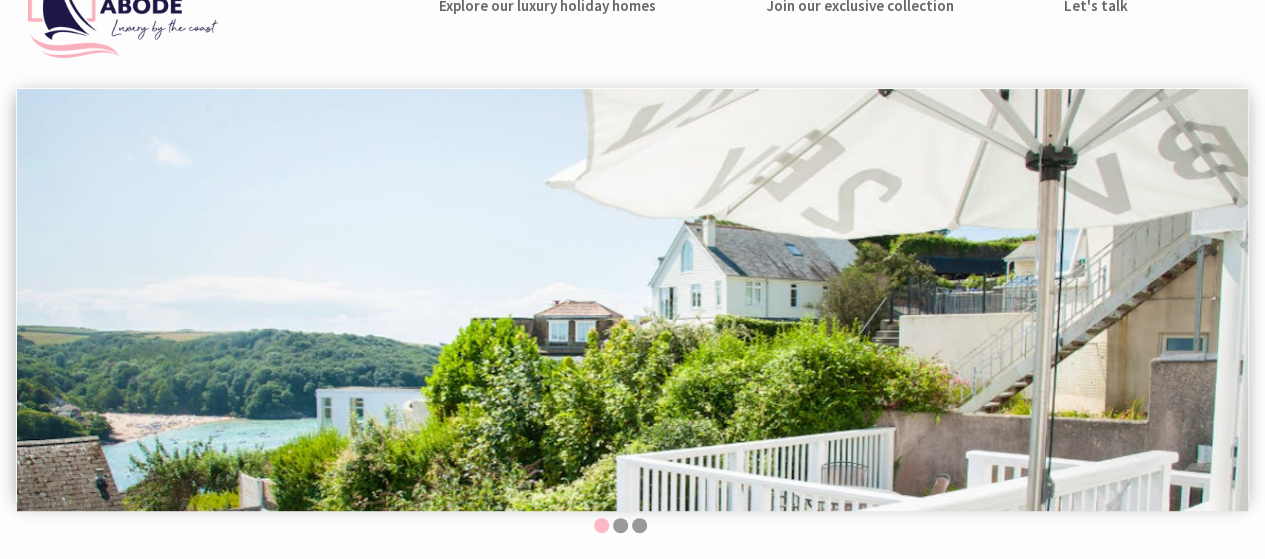 scroll, scrollTop: 0, scrollLeft: 0, axis: both 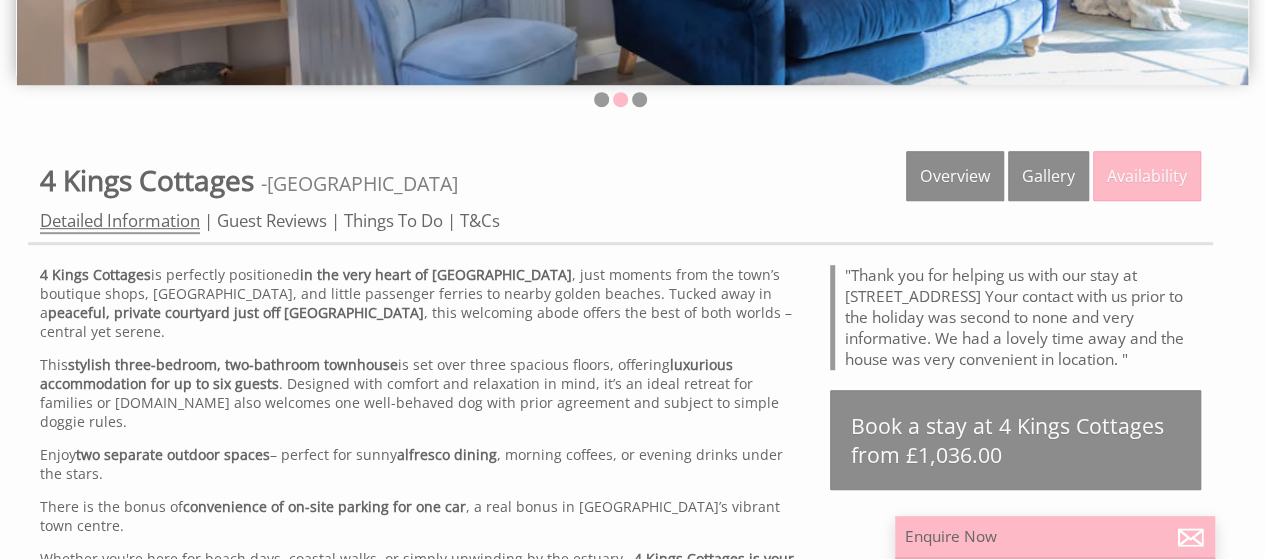 click on "Detailed Information" at bounding box center (120, 221) 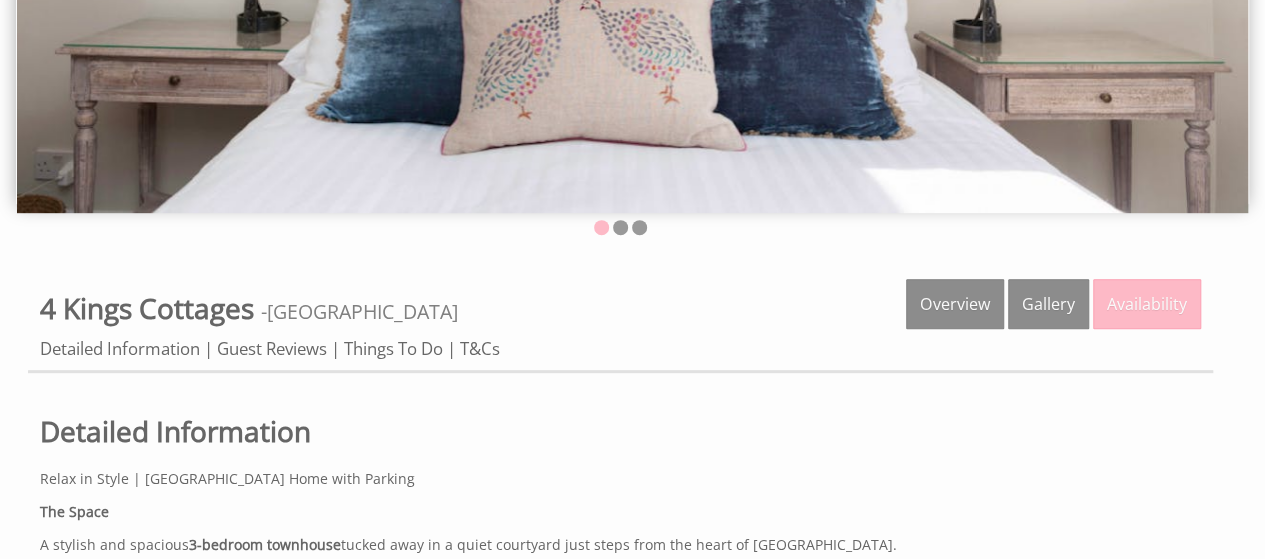 scroll, scrollTop: 400, scrollLeft: 0, axis: vertical 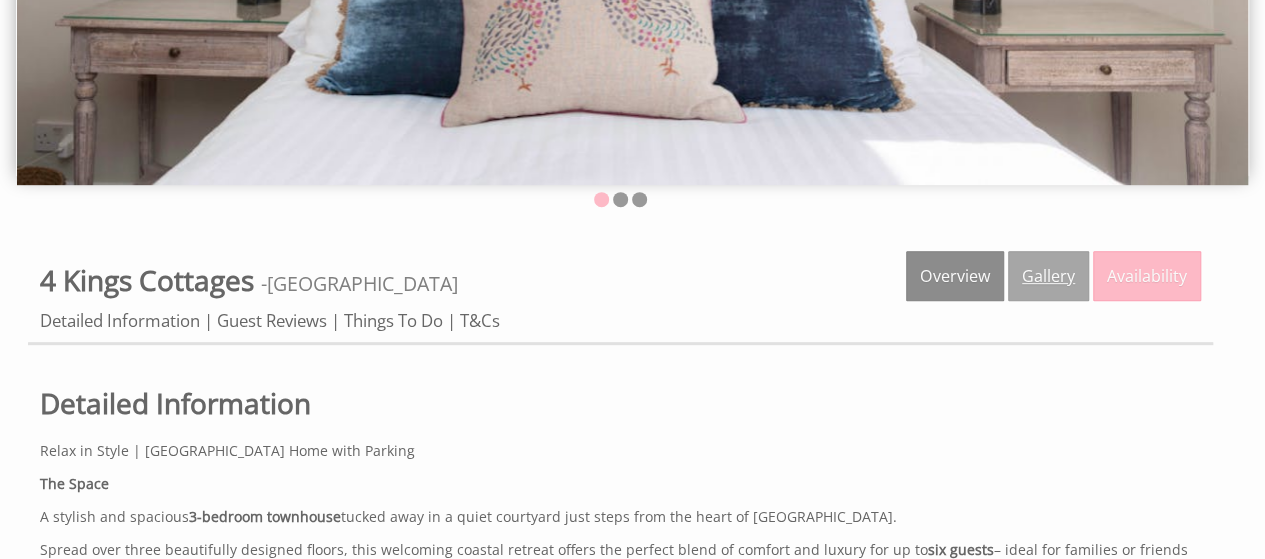 click on "Gallery" at bounding box center (1048, 276) 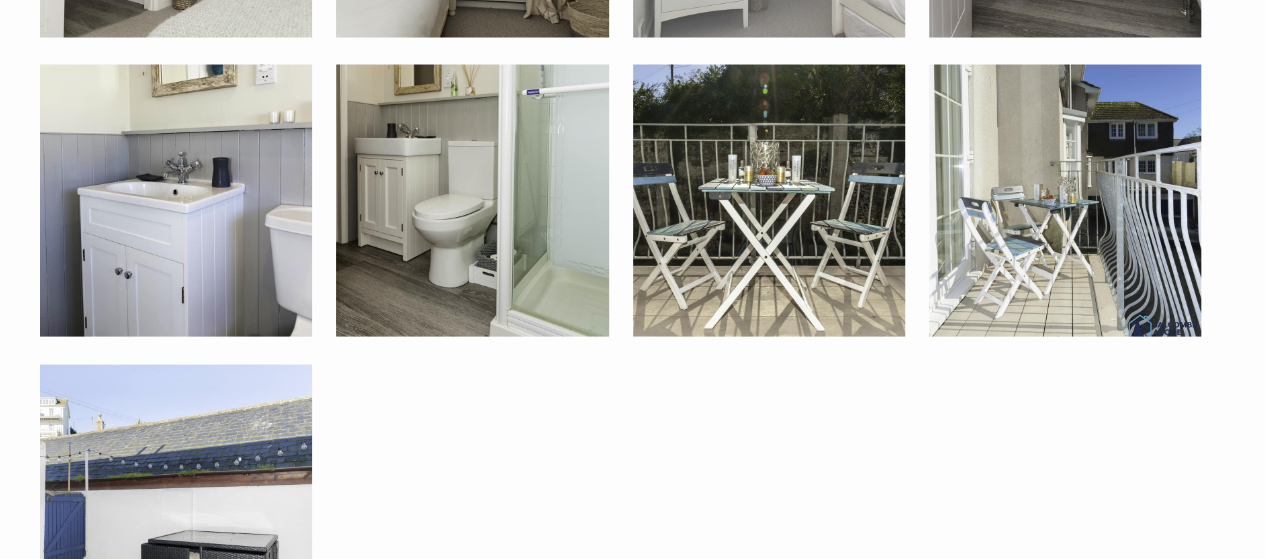 scroll, scrollTop: 1300, scrollLeft: 0, axis: vertical 